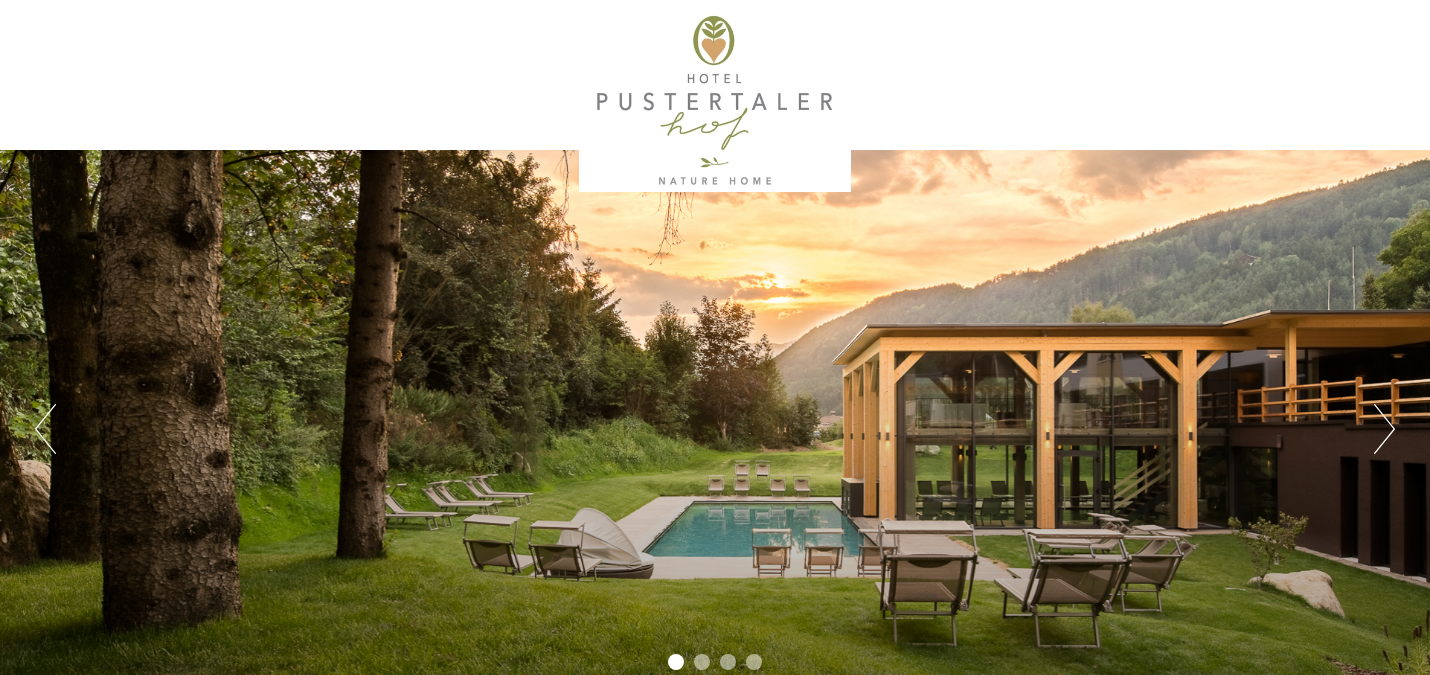 scroll, scrollTop: 0, scrollLeft: 0, axis: both 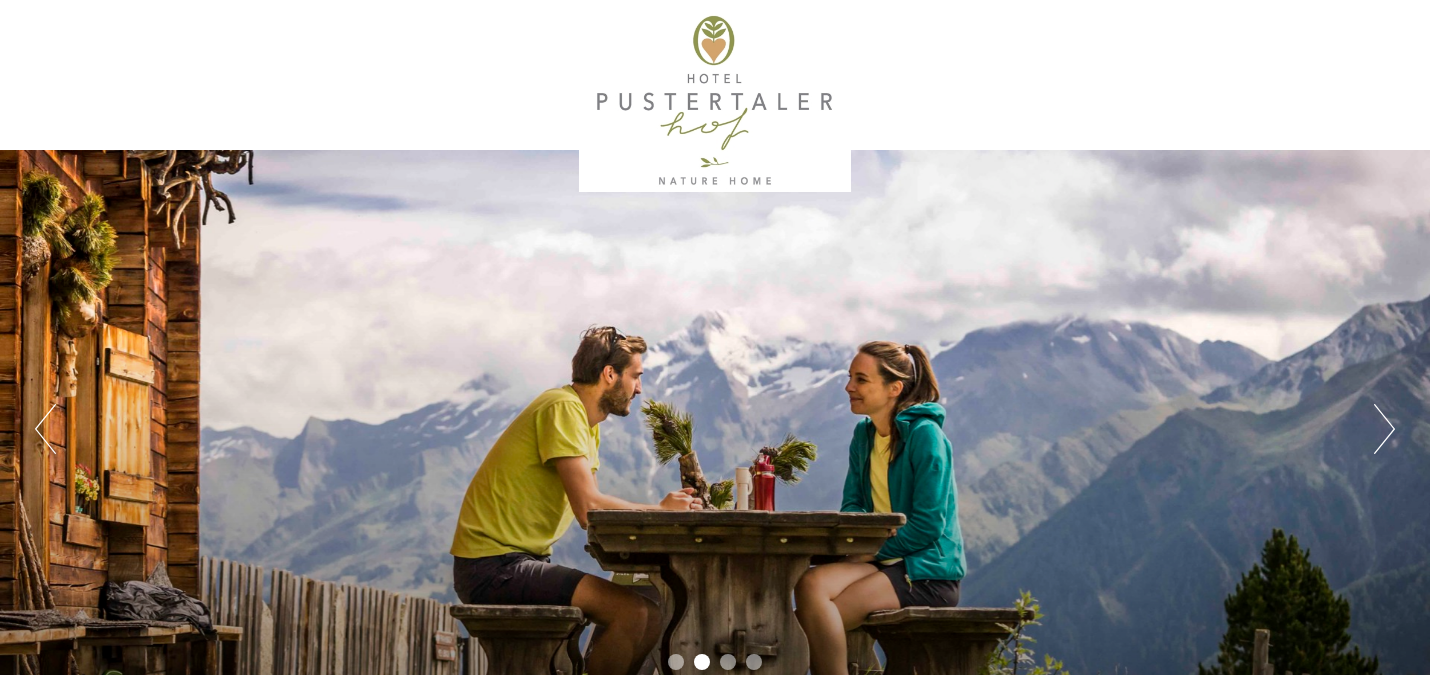 click on "Next" at bounding box center (1384, 429) 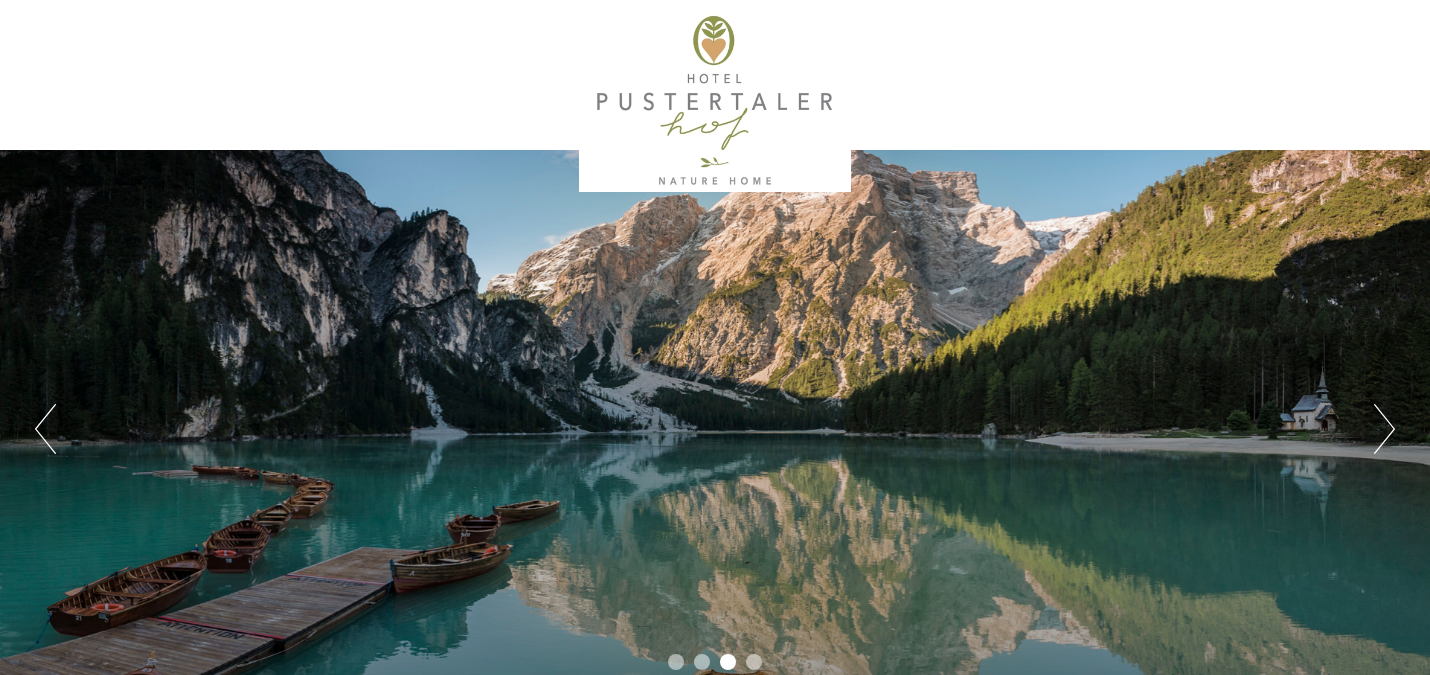 click on "Next" at bounding box center (1384, 429) 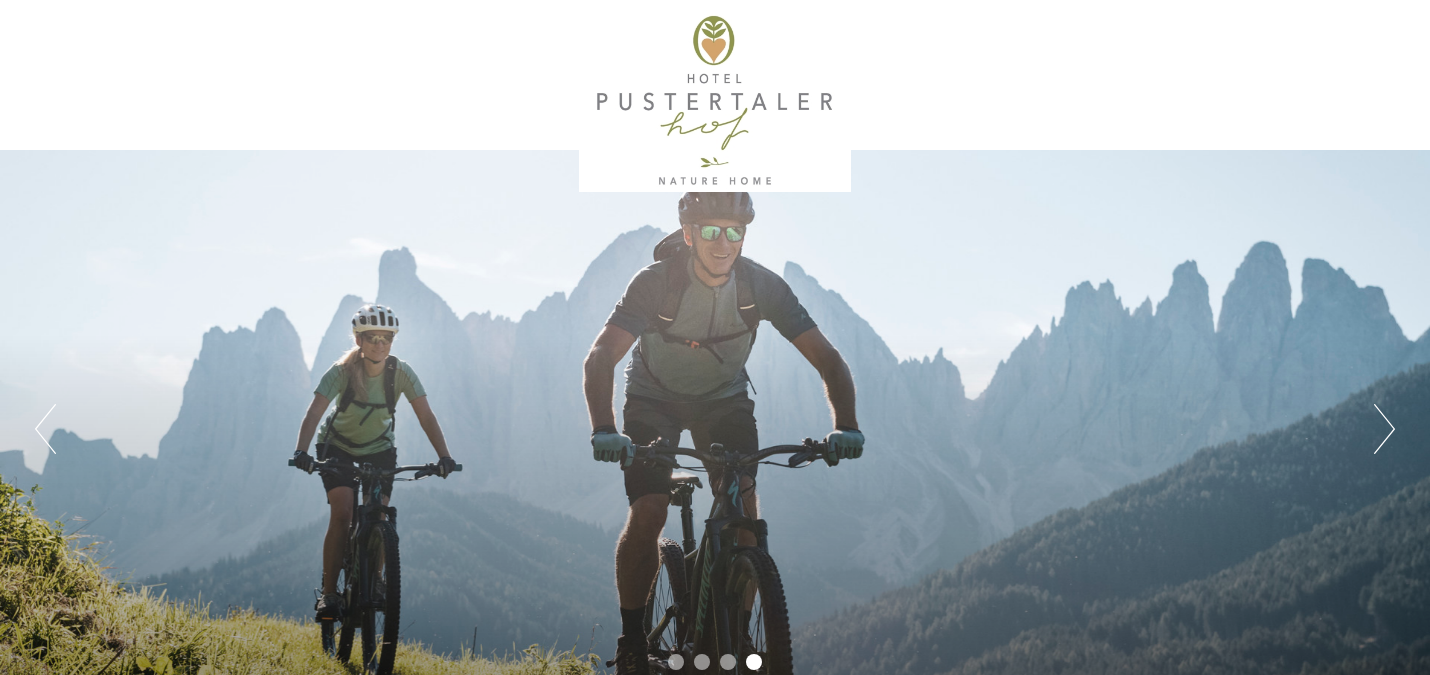 click on "Next" at bounding box center (1384, 429) 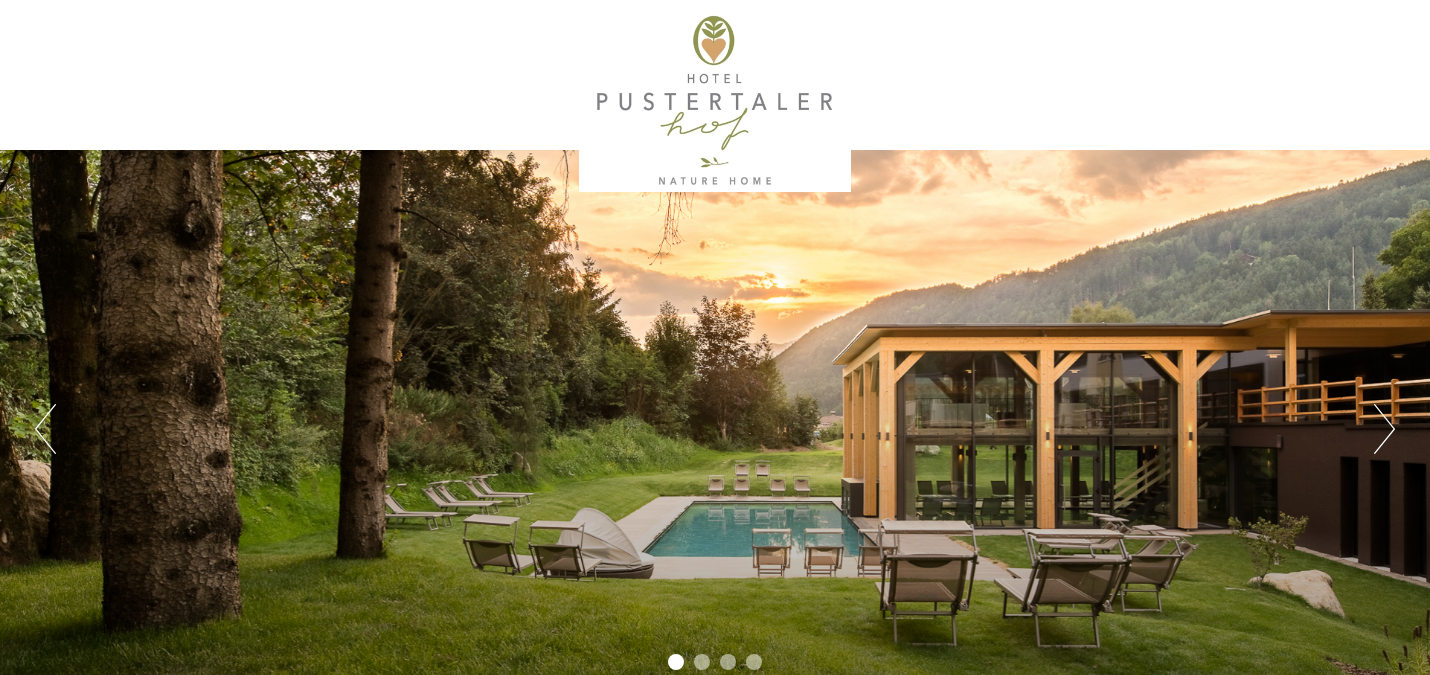 click on "Next" at bounding box center [1384, 429] 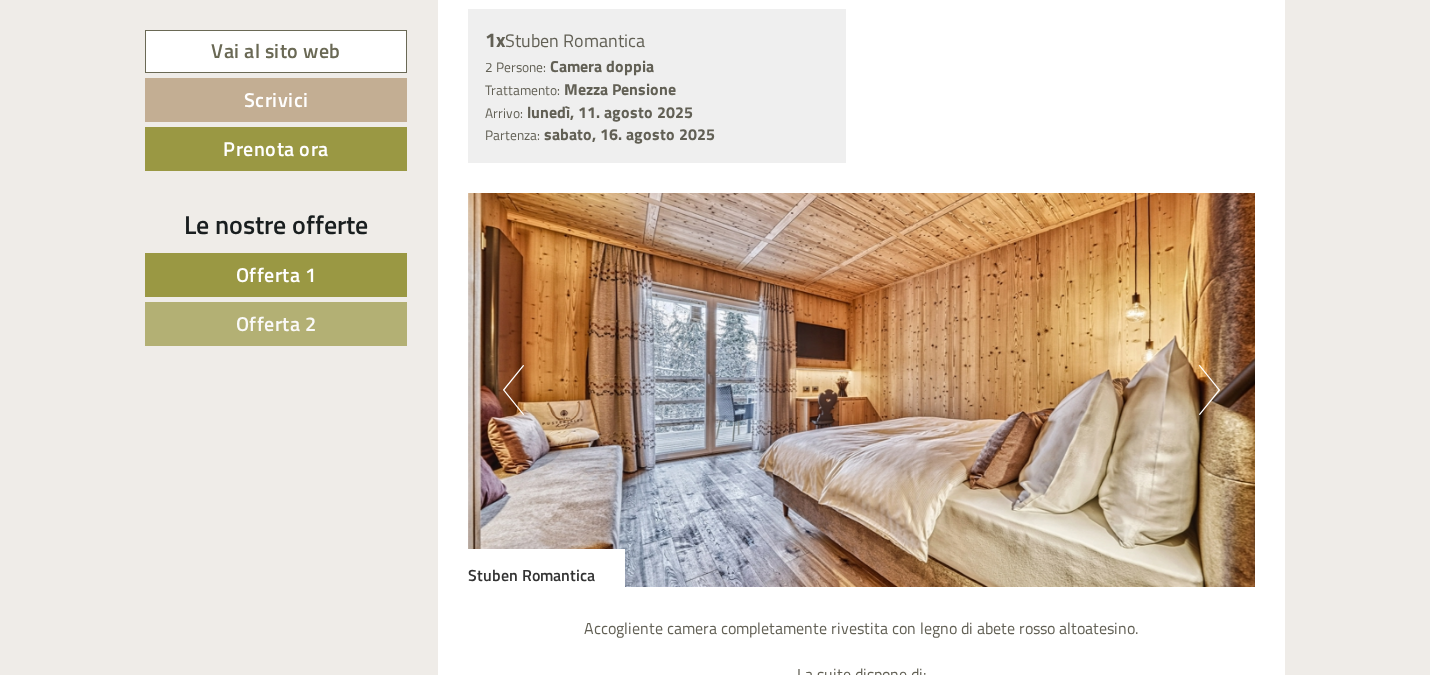scroll, scrollTop: 1614, scrollLeft: 0, axis: vertical 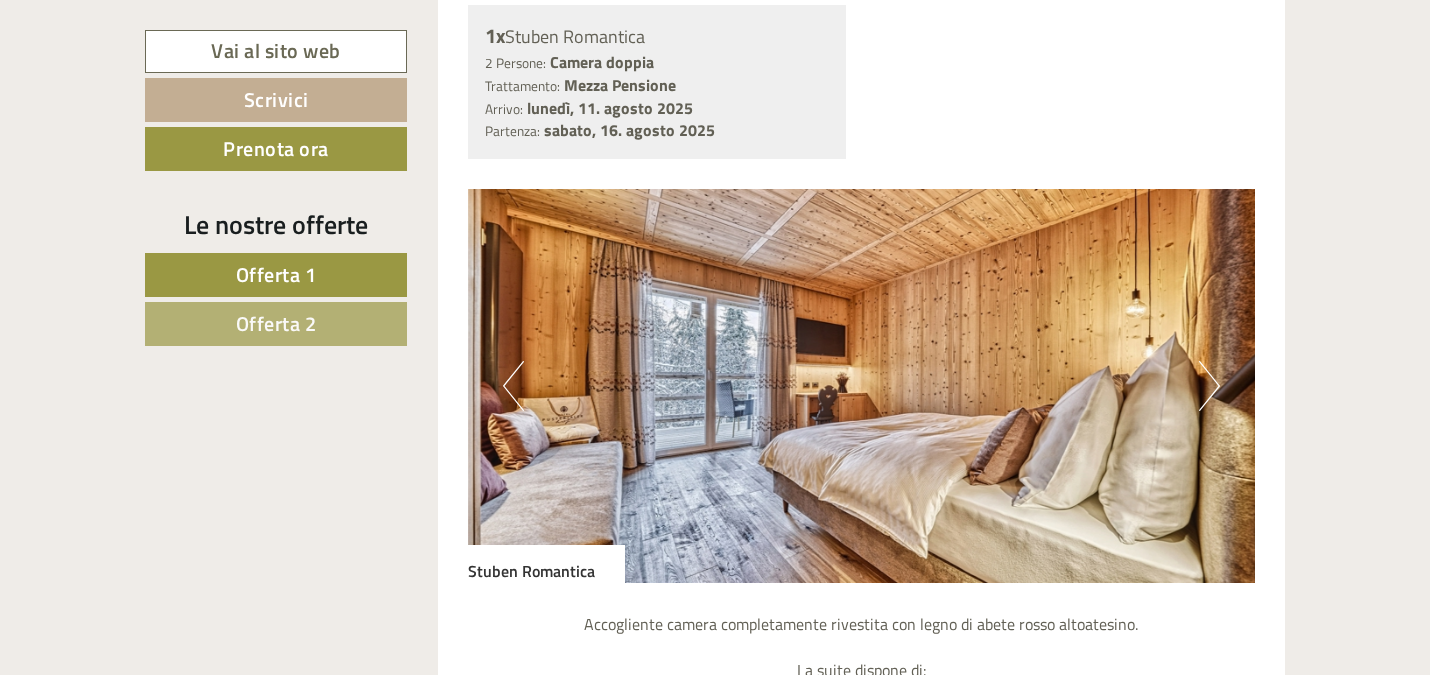 click on "Next" at bounding box center [1209, 386] 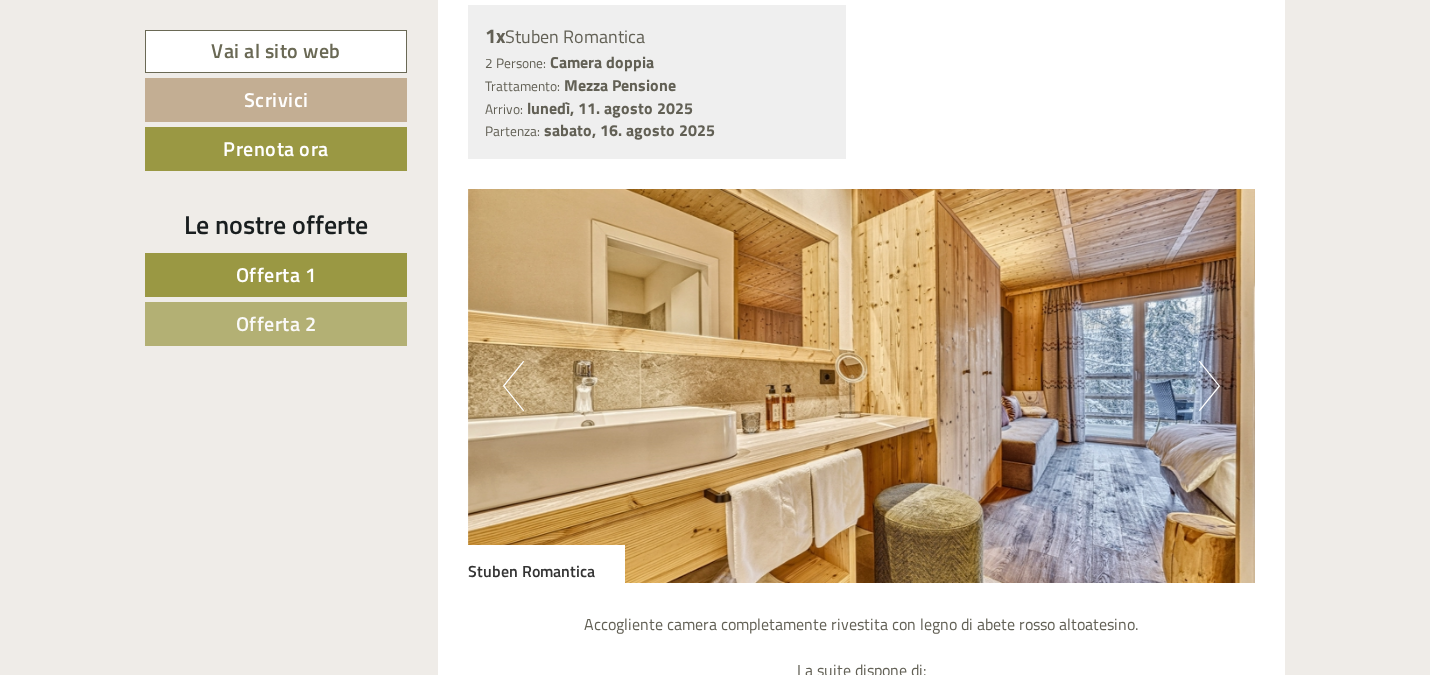 click on "Next" at bounding box center (1209, 386) 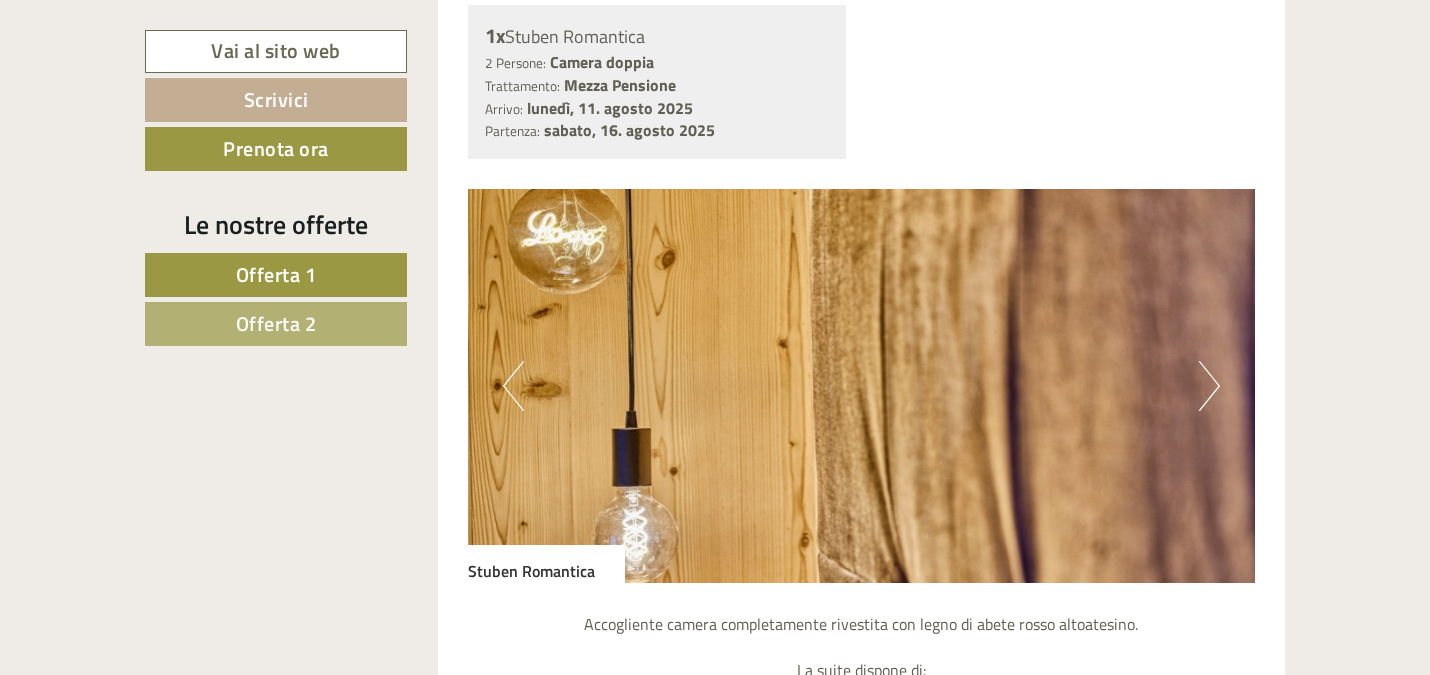 click on "Next" at bounding box center (1209, 386) 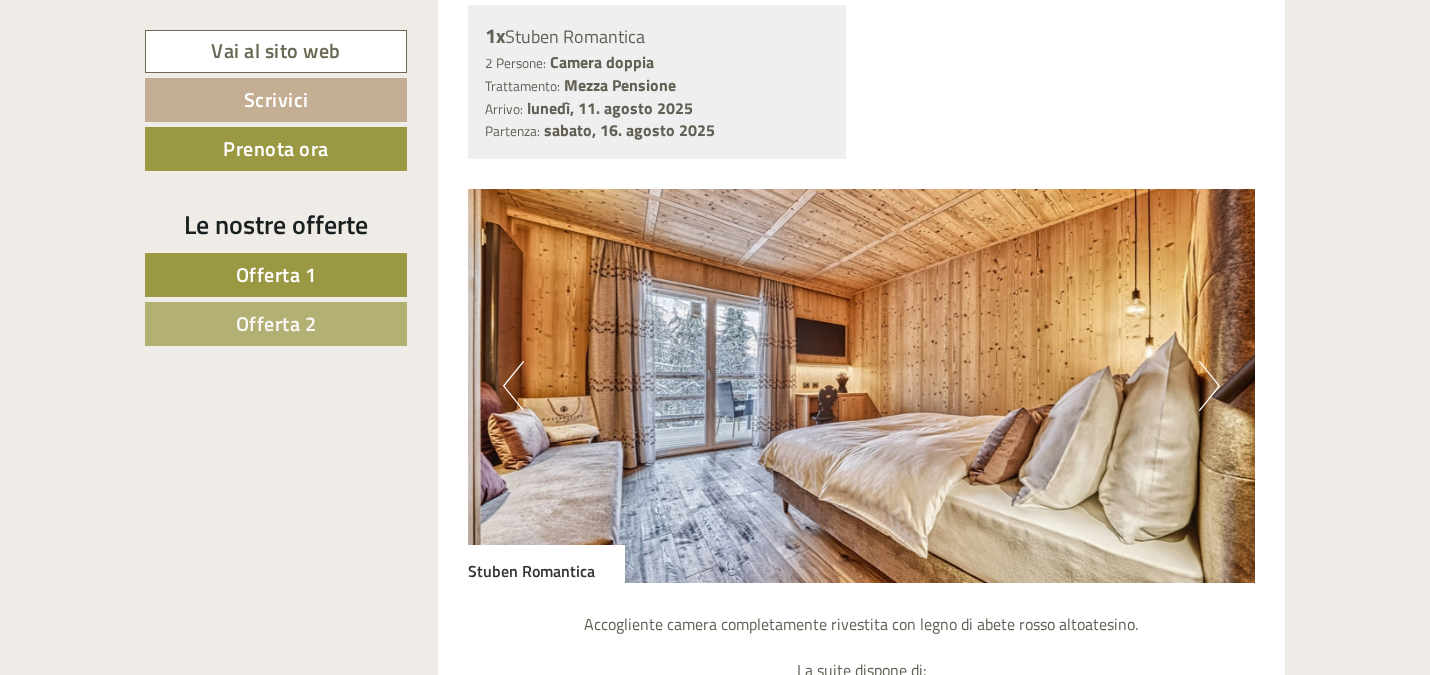 click on "Next" at bounding box center (1209, 386) 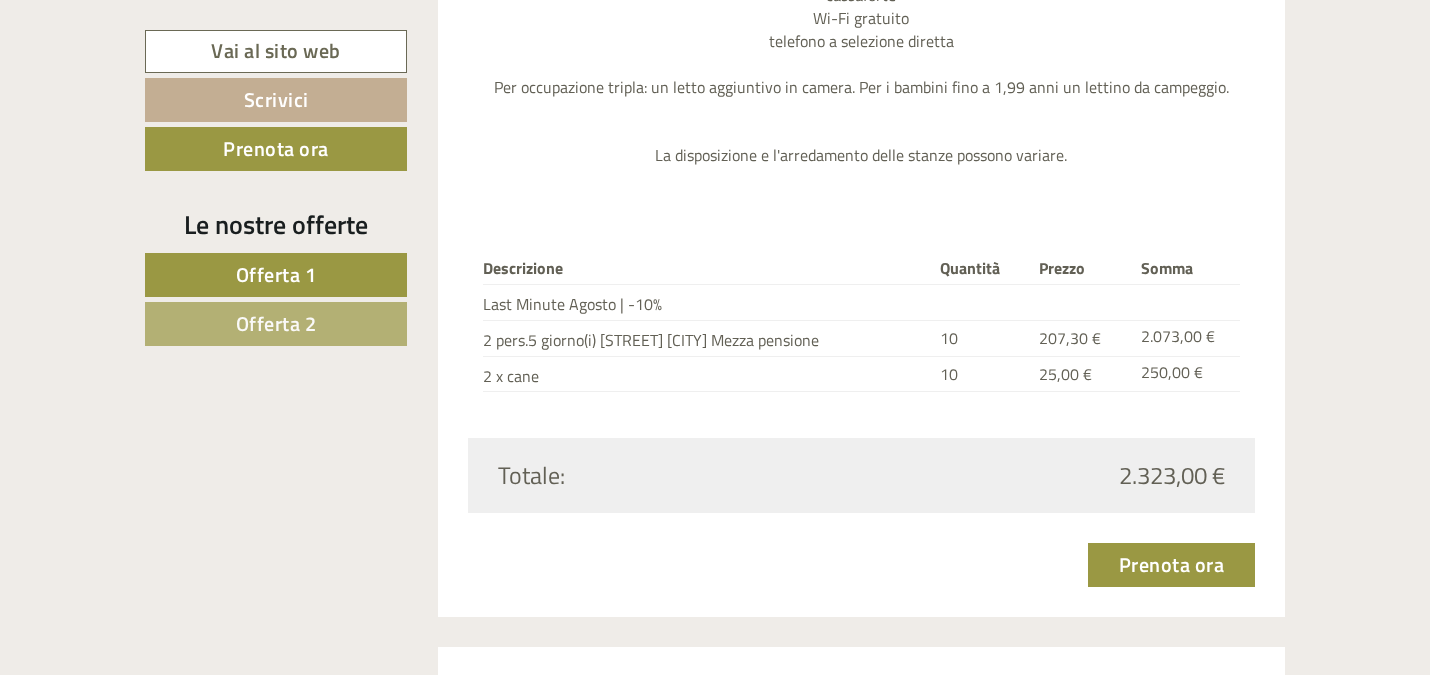 scroll, scrollTop: 2526, scrollLeft: 0, axis: vertical 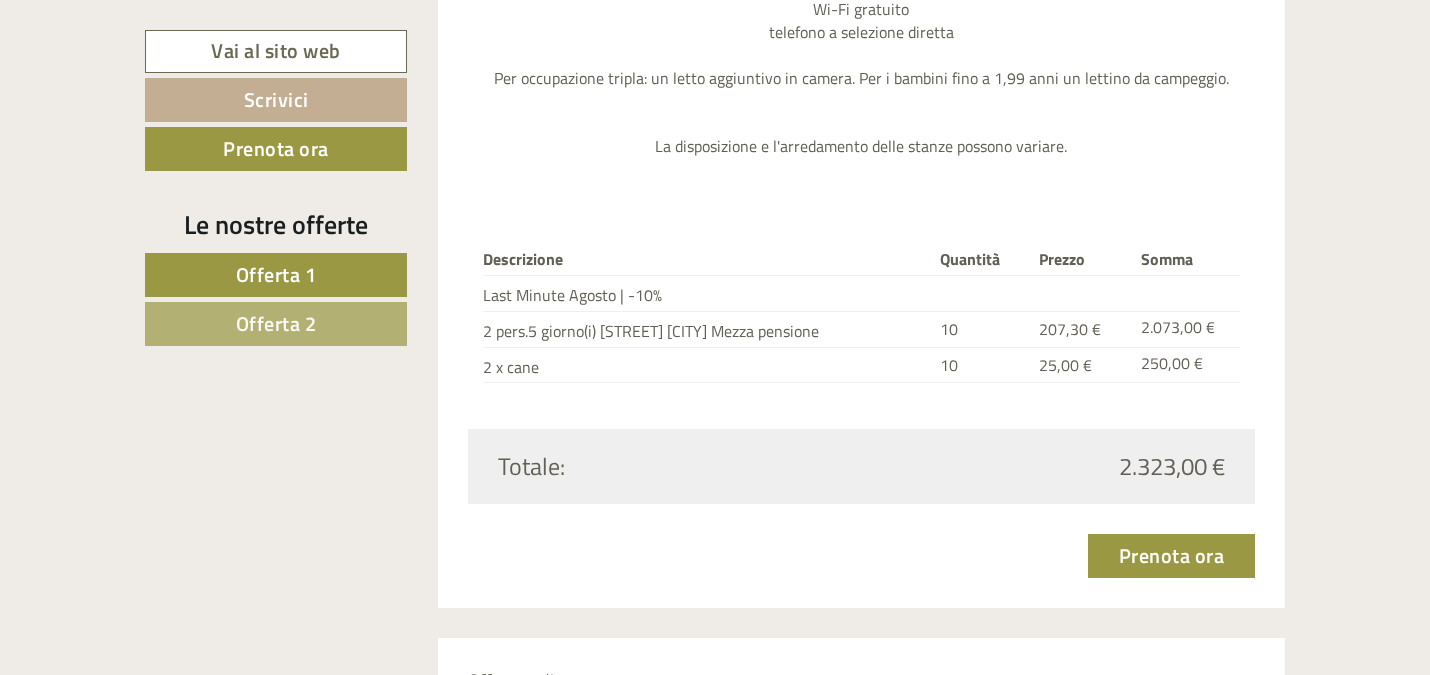 click on "Offerta 2" at bounding box center (276, 323) 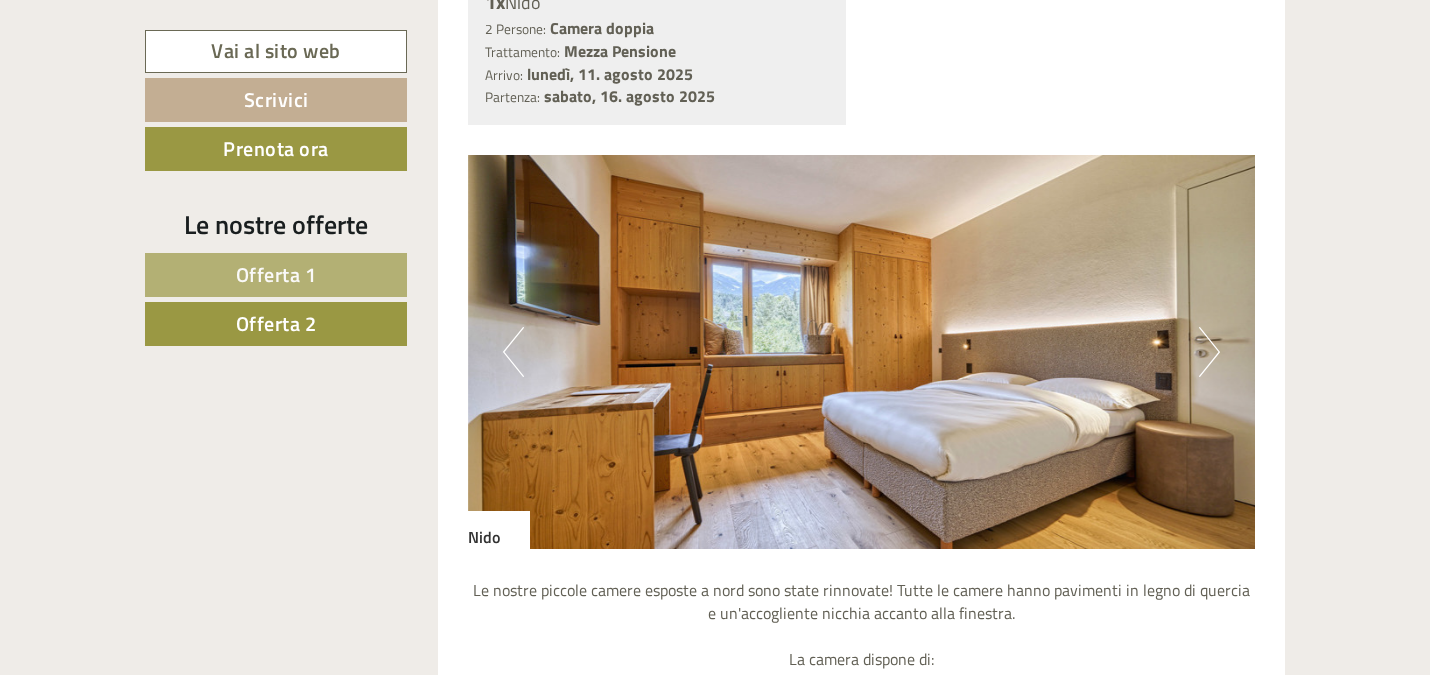 scroll, scrollTop: 1656, scrollLeft: 0, axis: vertical 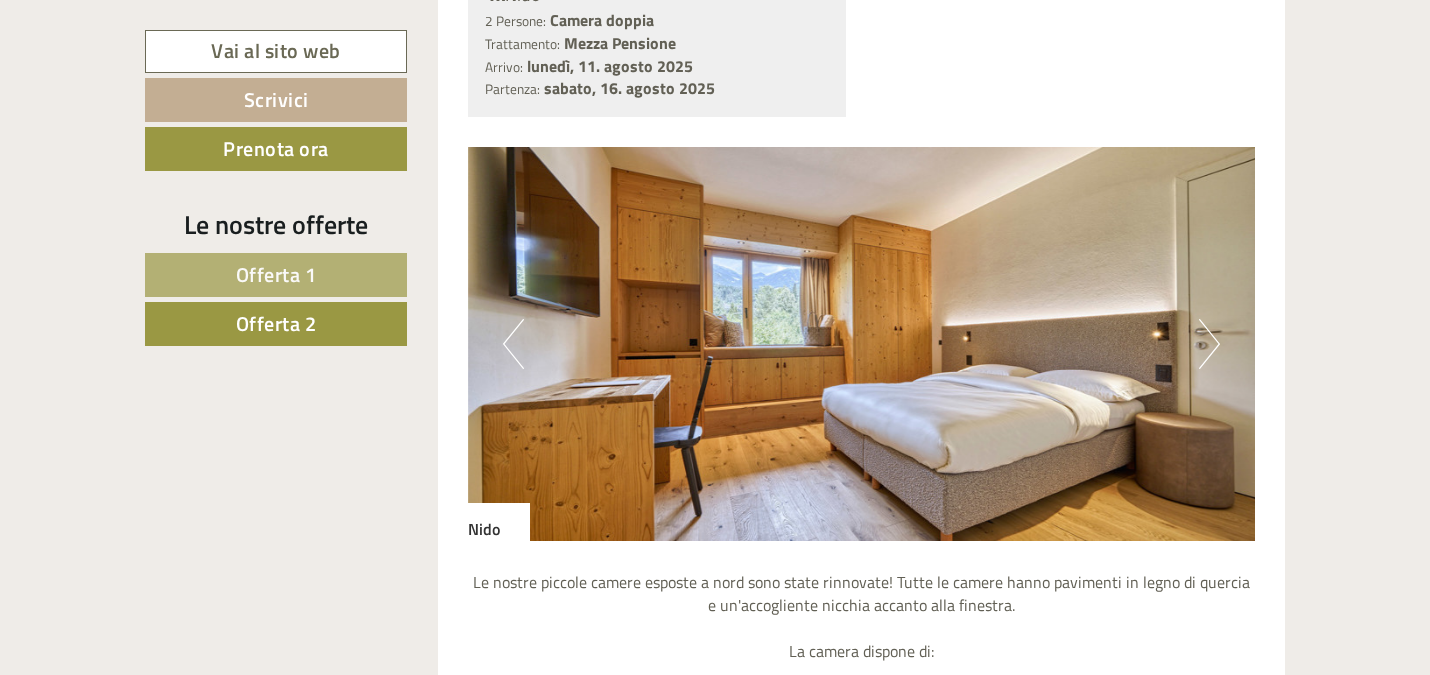 click at bounding box center [862, 344] 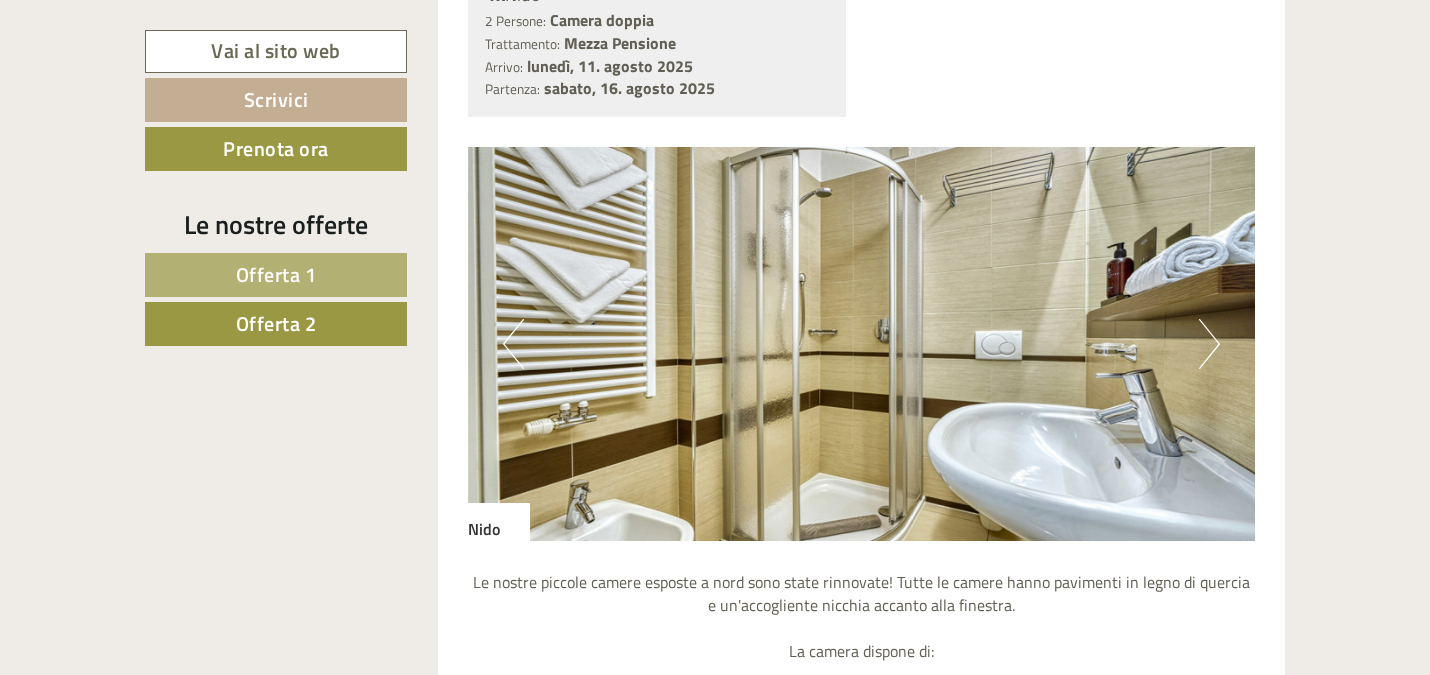 click on "Next" at bounding box center (1209, 344) 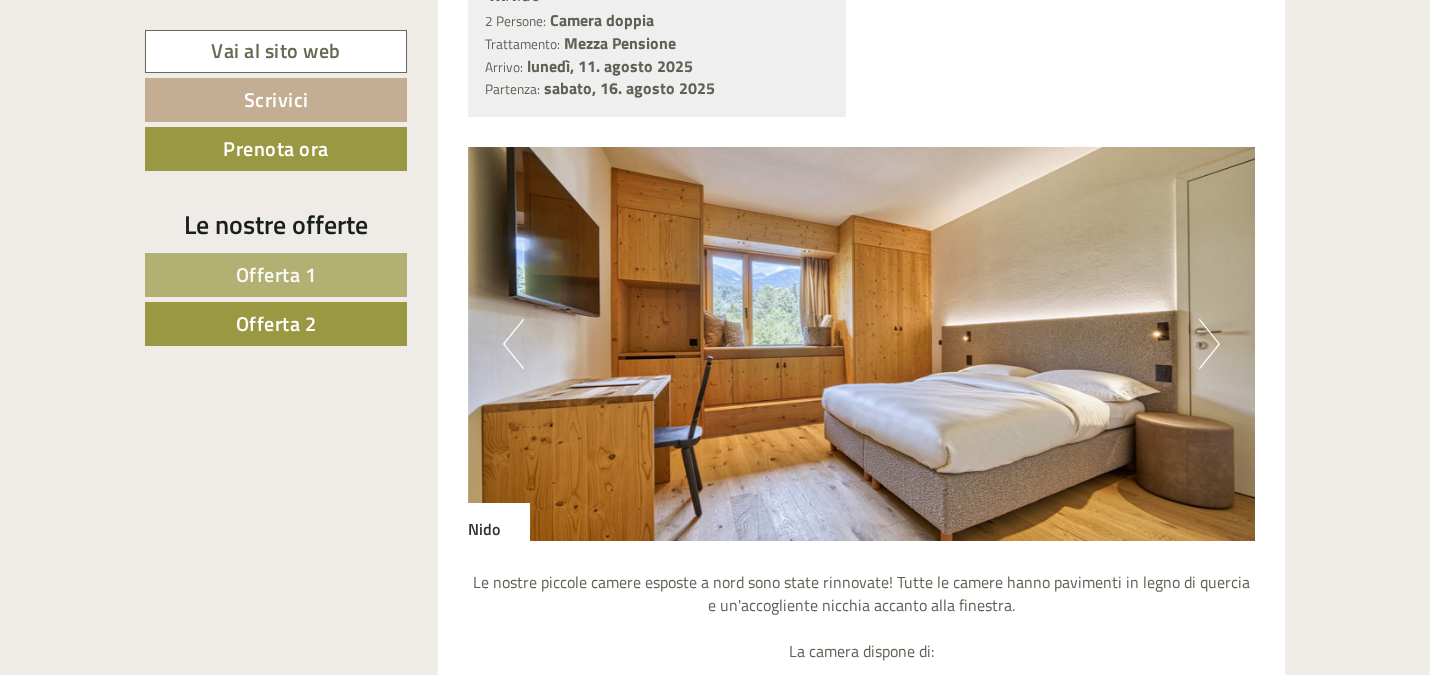 click on "Next" at bounding box center [1209, 344] 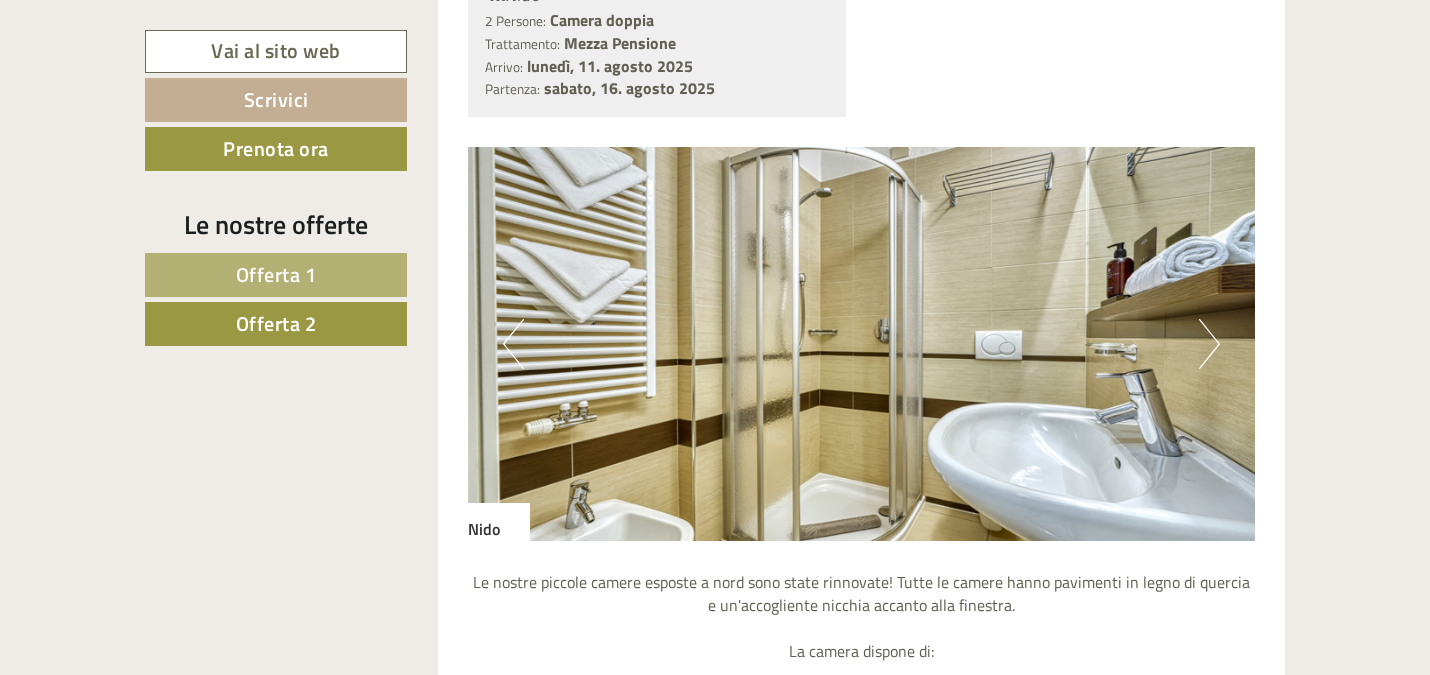 click on "Next" at bounding box center [1209, 344] 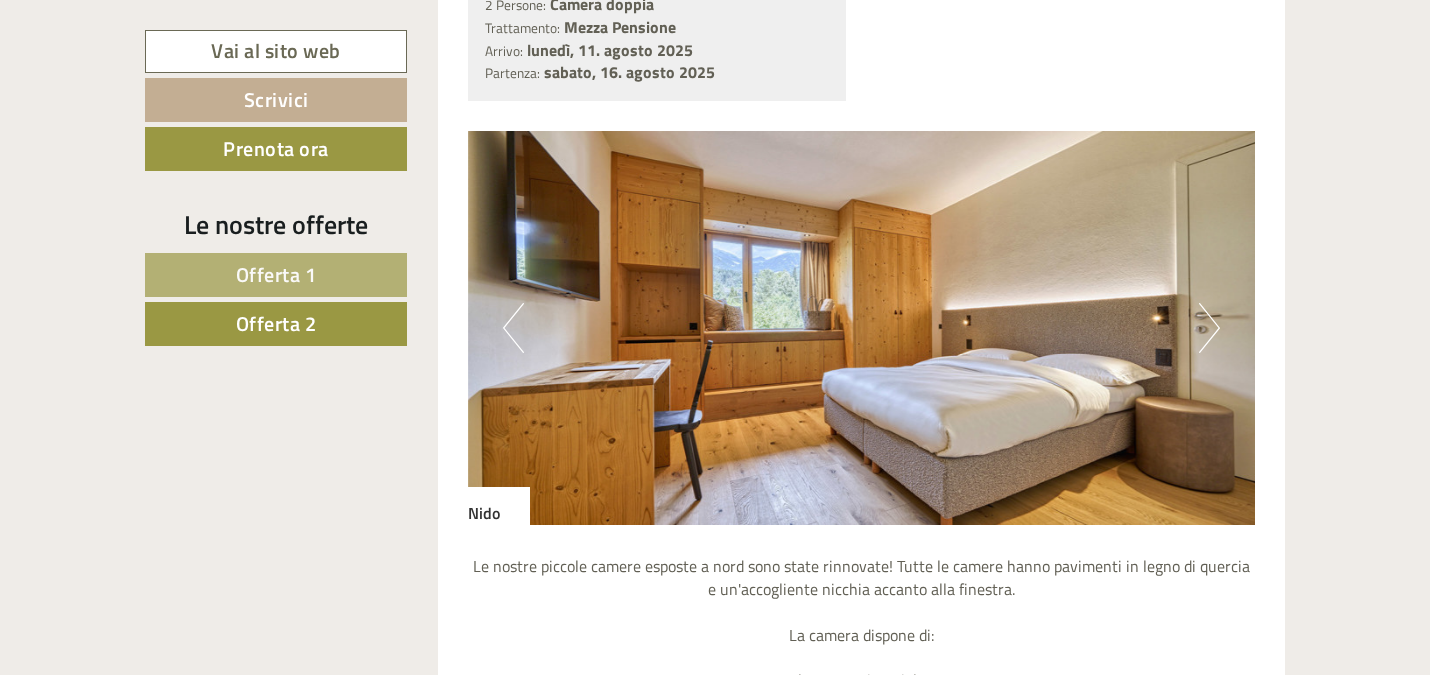 scroll, scrollTop: 1676, scrollLeft: 0, axis: vertical 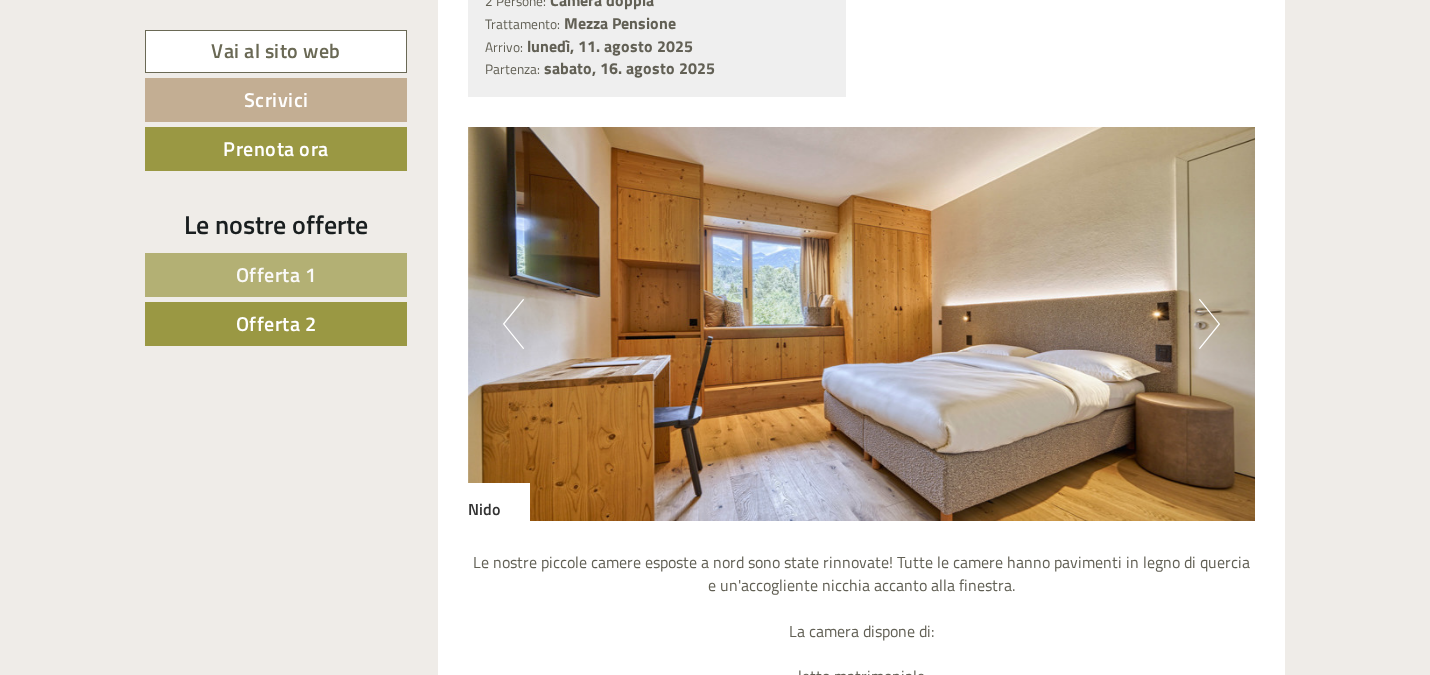 click on "Offerta 1" at bounding box center (276, 274) 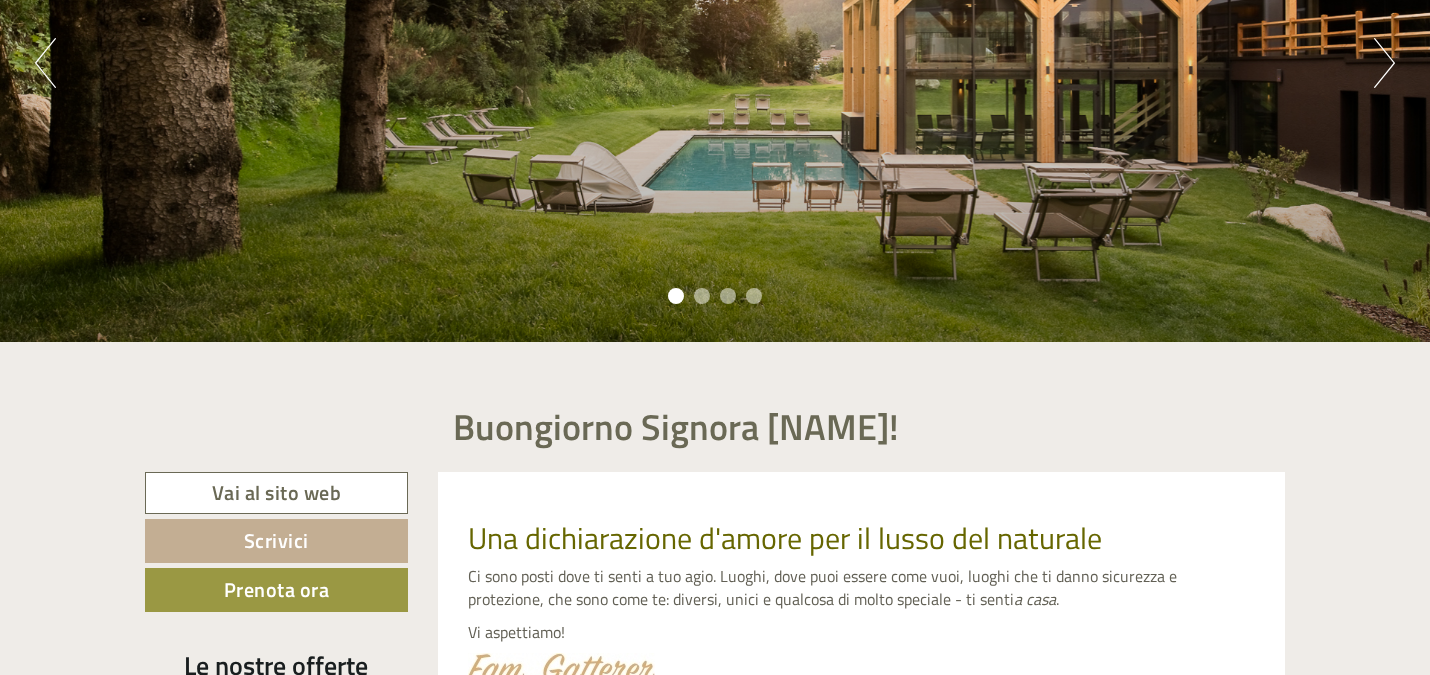 scroll, scrollTop: 100, scrollLeft: 0, axis: vertical 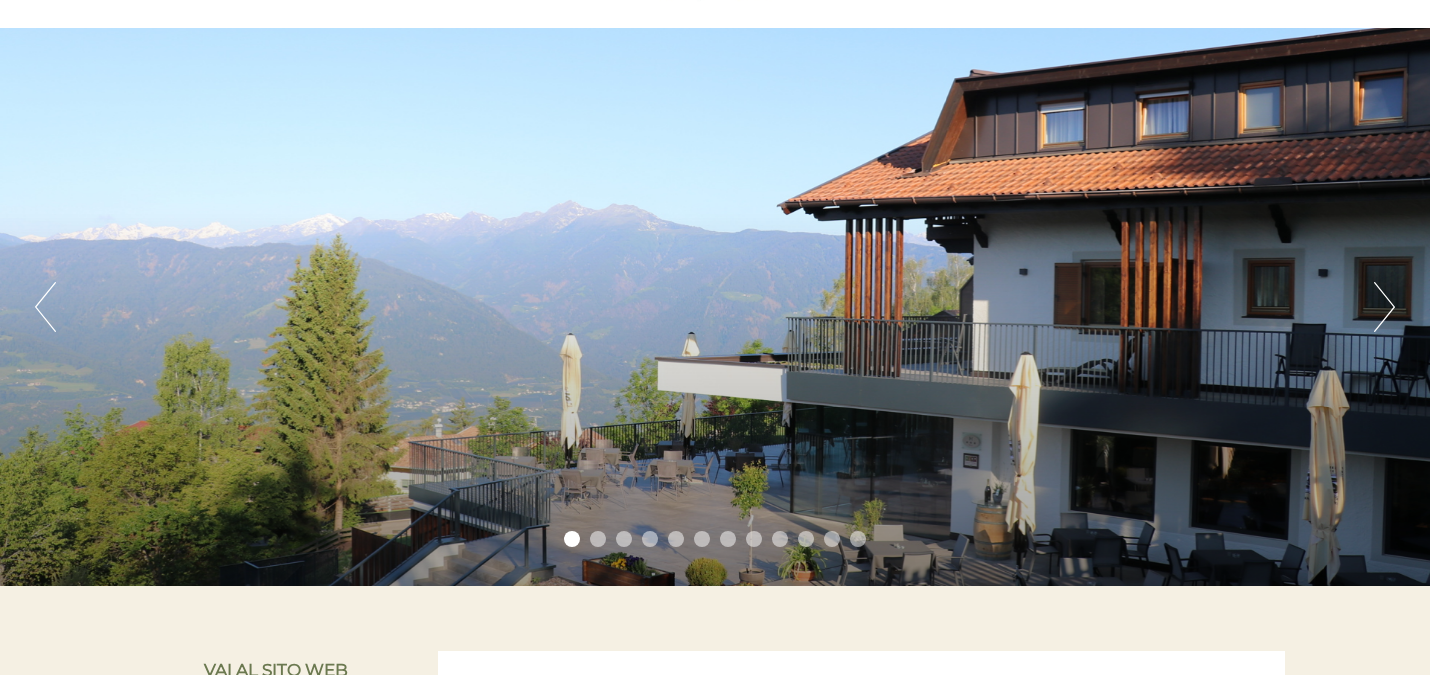 click on "Previous
Next 1 2 3 4 5 6 7 8 9 10 11 12" at bounding box center [715, 307] 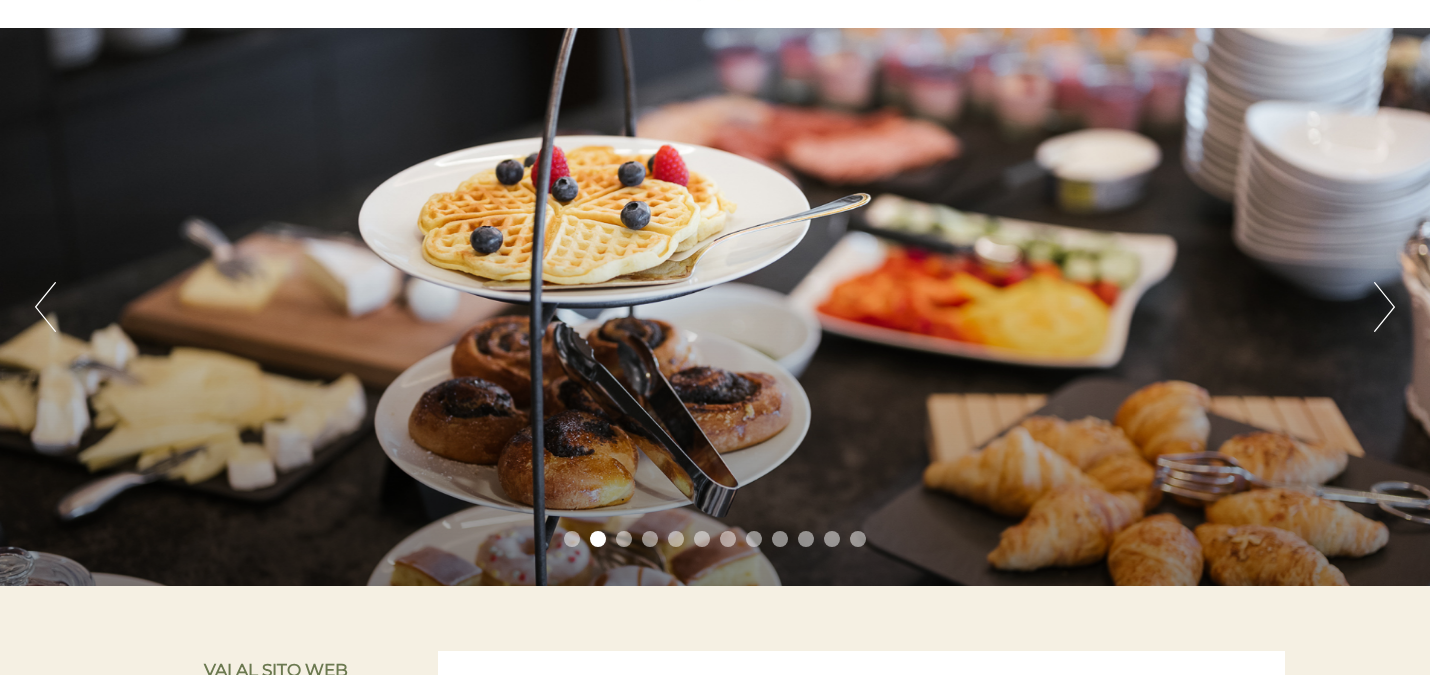 click on "Next" at bounding box center [1384, 307] 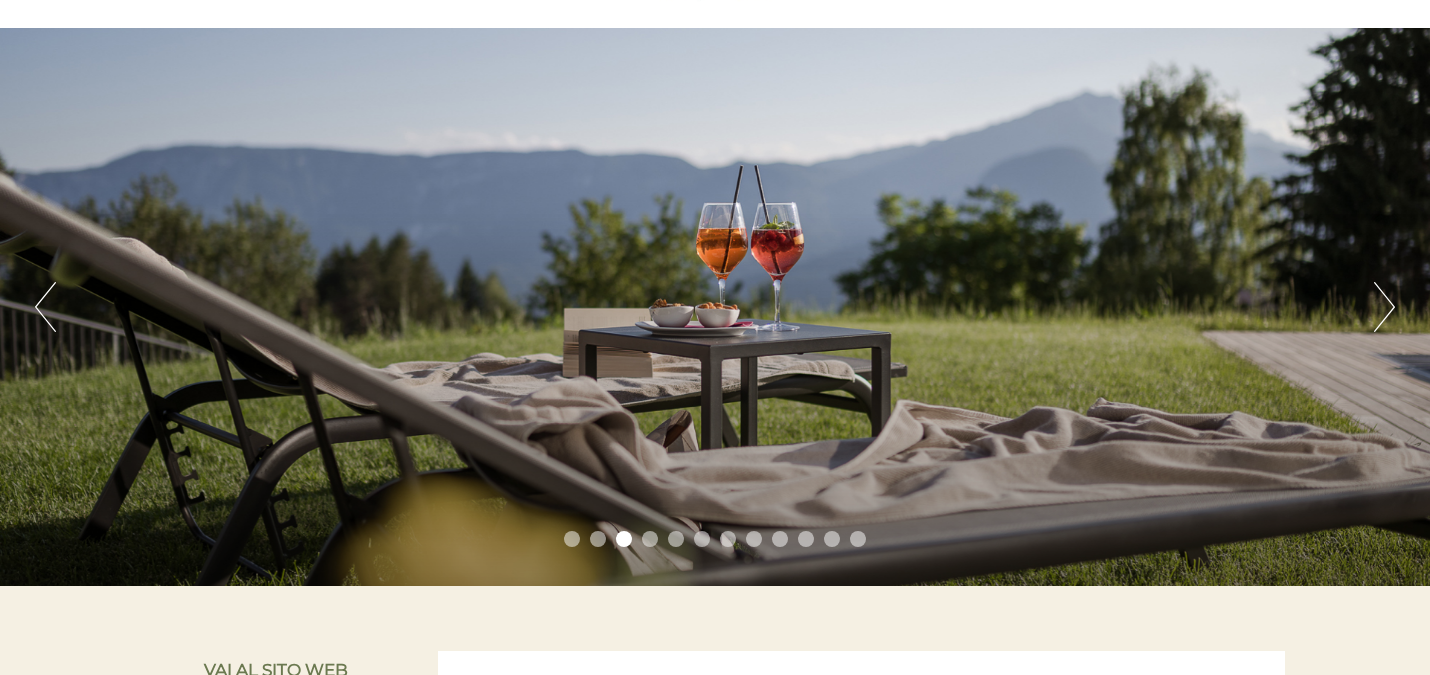 click on "Next" at bounding box center (1384, 307) 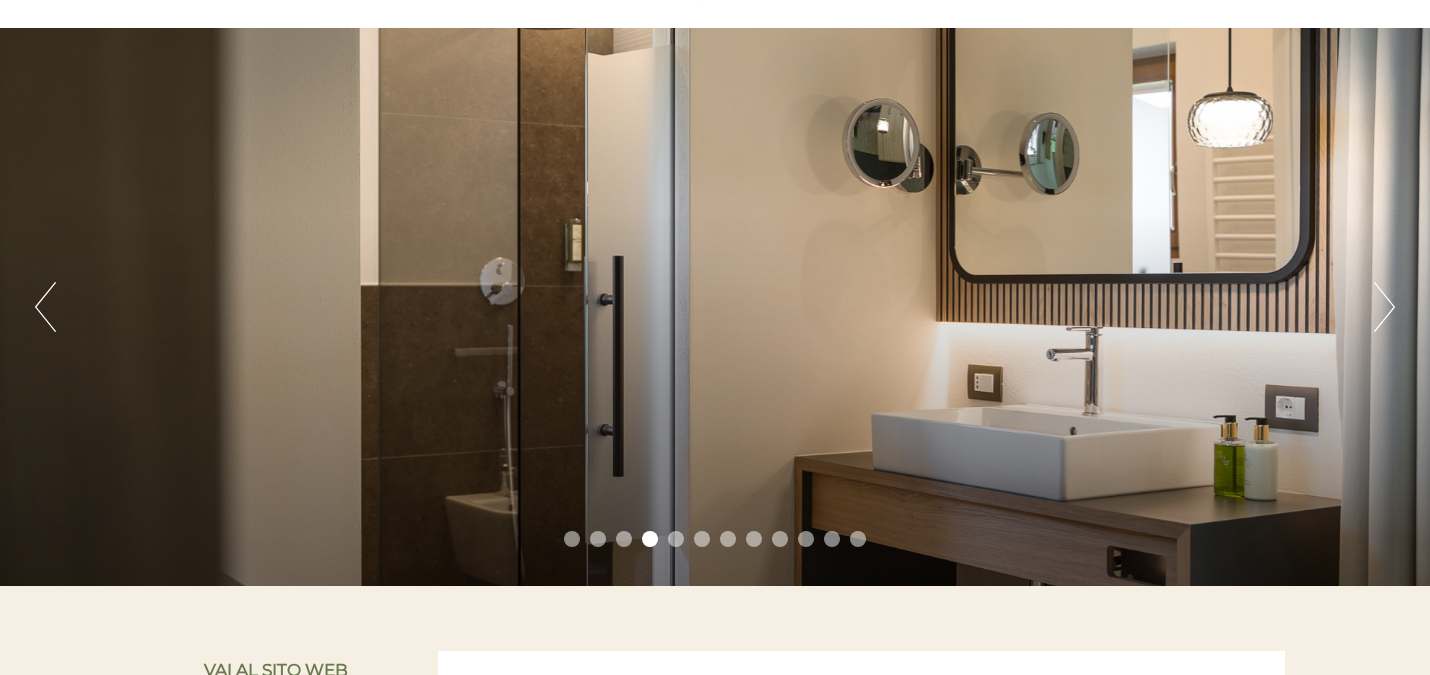 click on "Next" at bounding box center [1384, 307] 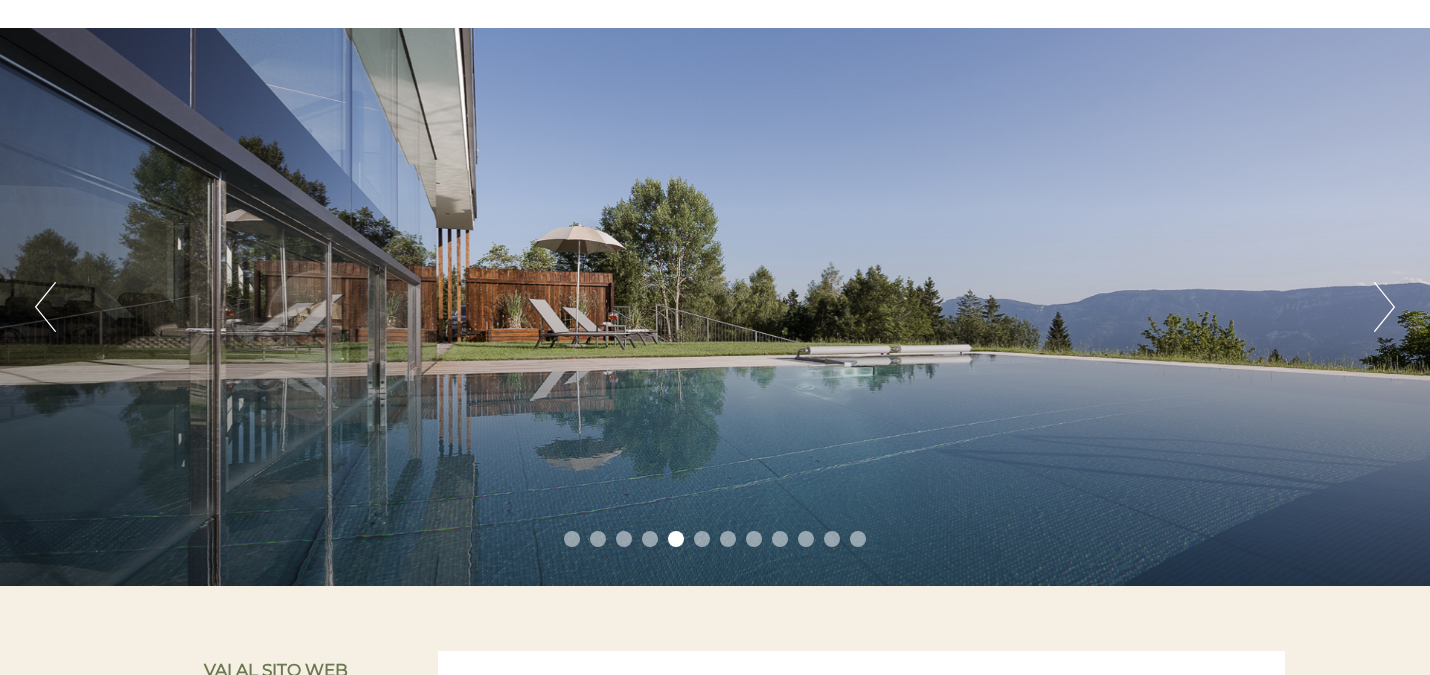 click on "Next" at bounding box center (1384, 307) 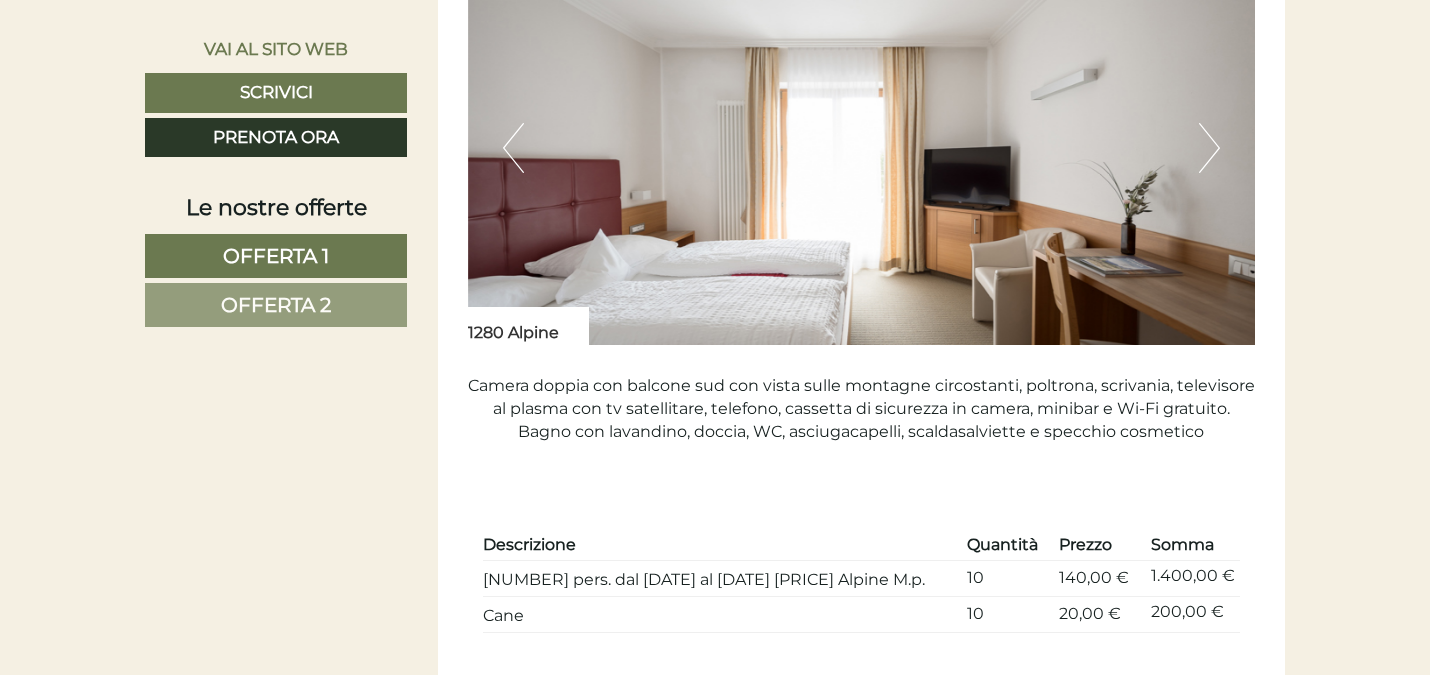 scroll, scrollTop: 1466, scrollLeft: 0, axis: vertical 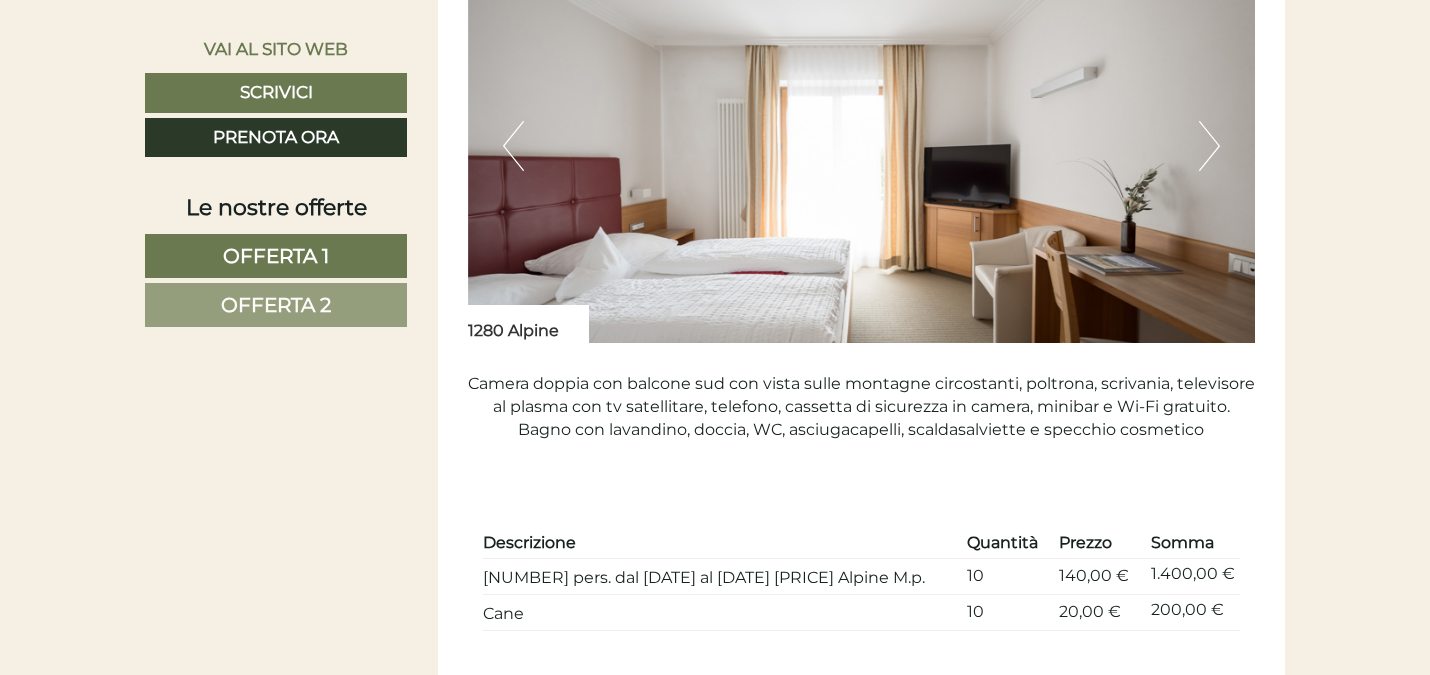 click on "Next" at bounding box center (1209, 146) 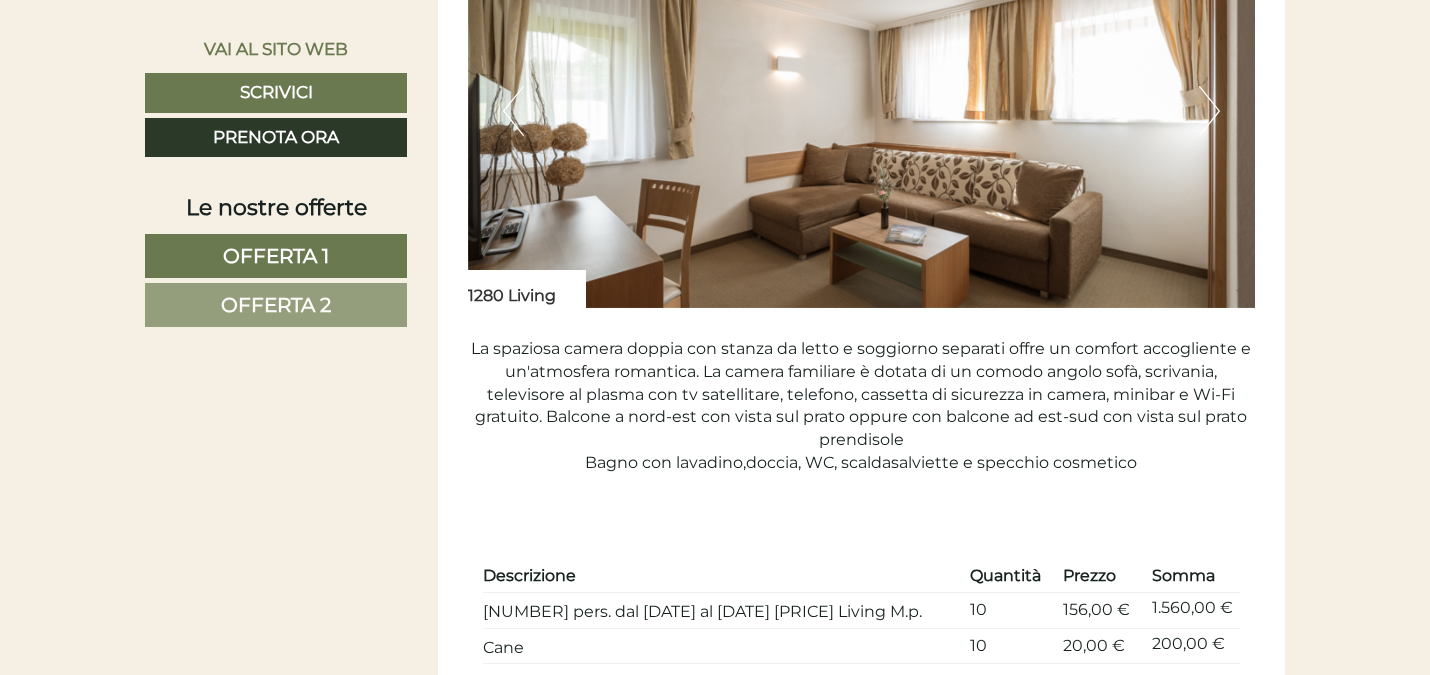 scroll, scrollTop: 2746, scrollLeft: 0, axis: vertical 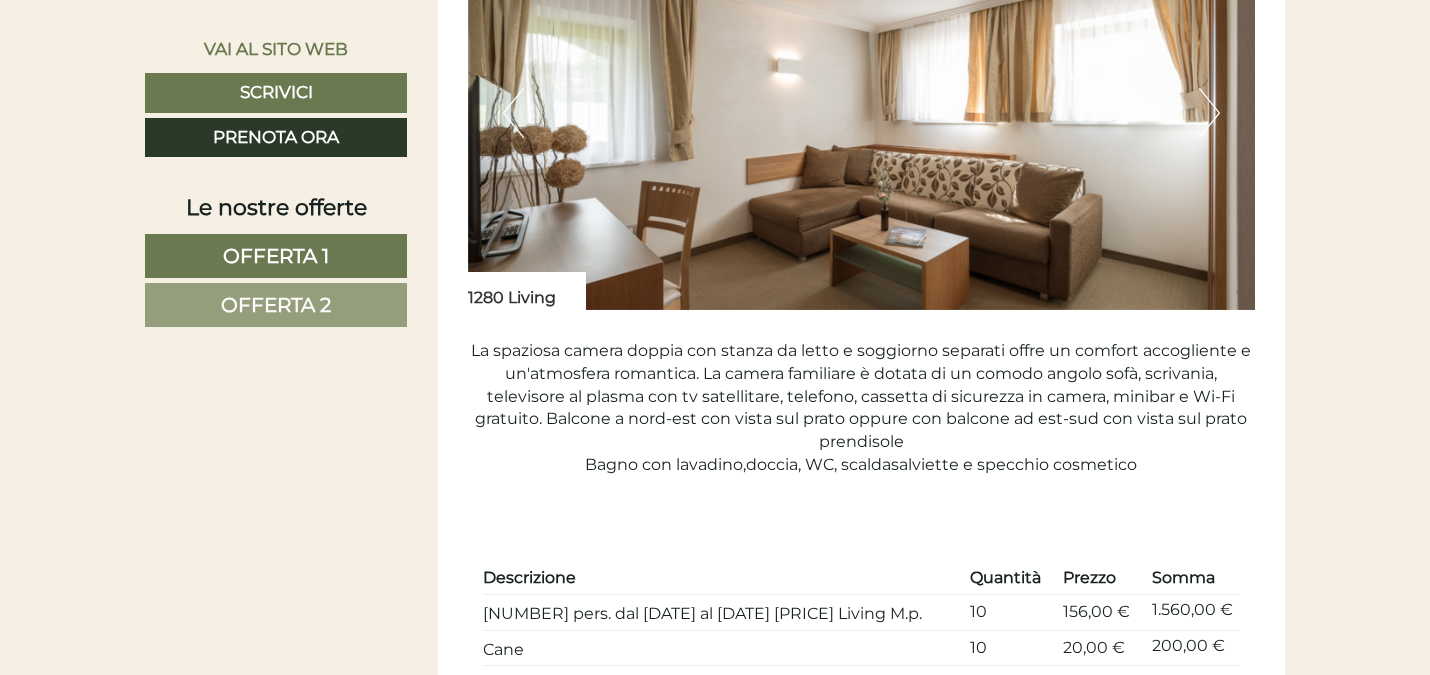 click on "Next" at bounding box center (1209, 113) 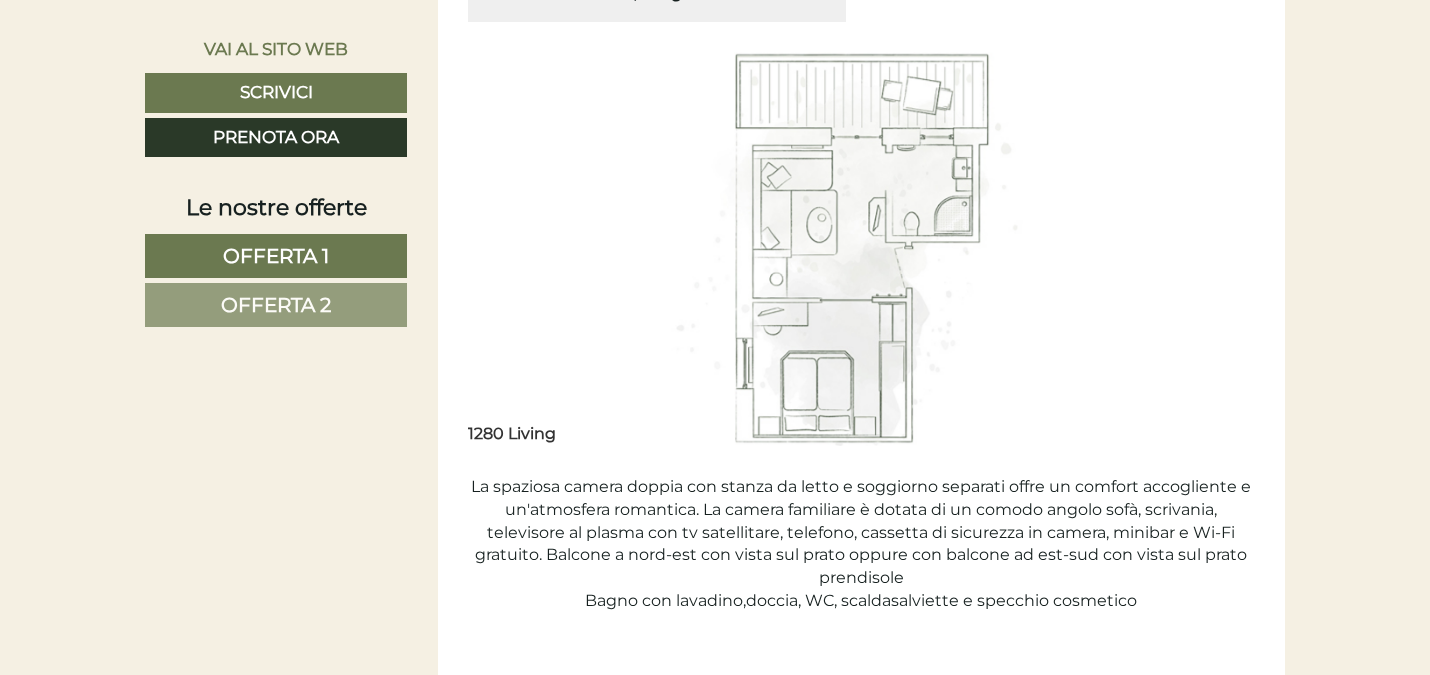 scroll, scrollTop: 2607, scrollLeft: 0, axis: vertical 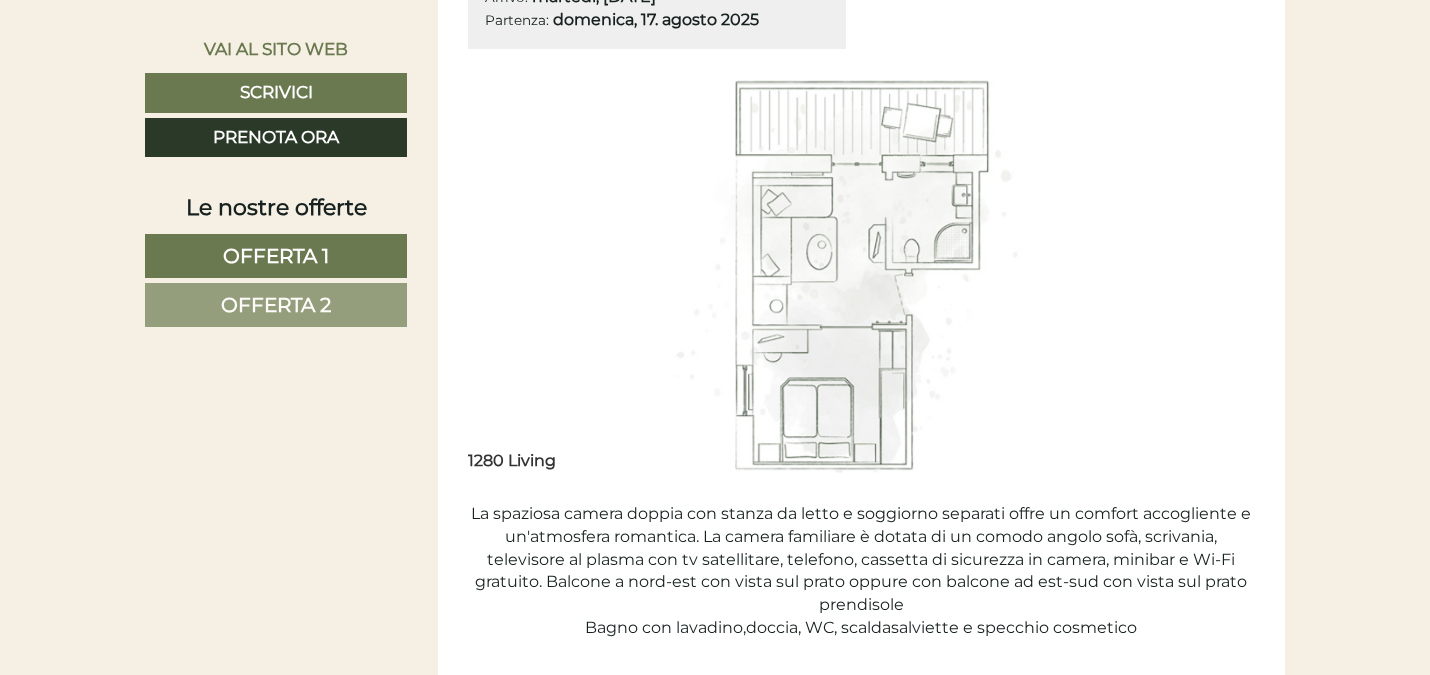click on "Offerta 2" at bounding box center (276, 305) 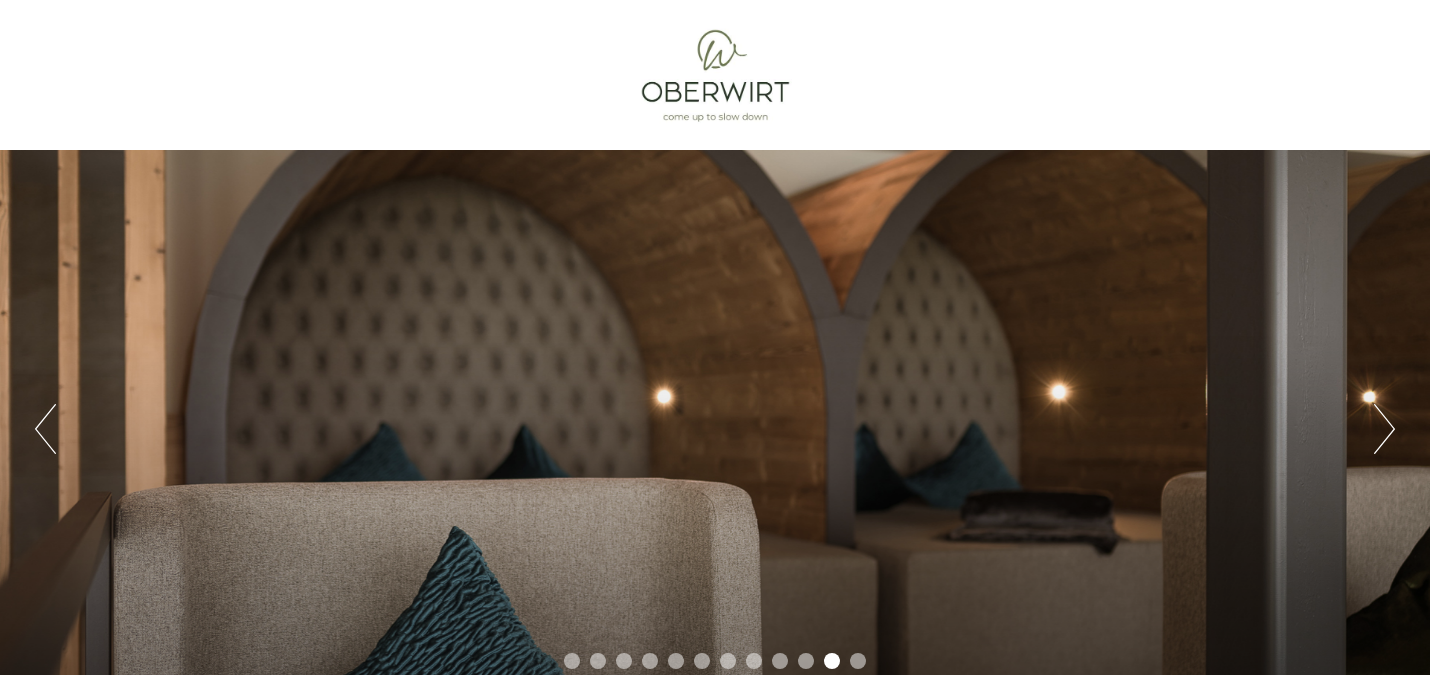 scroll, scrollTop: 25, scrollLeft: 0, axis: vertical 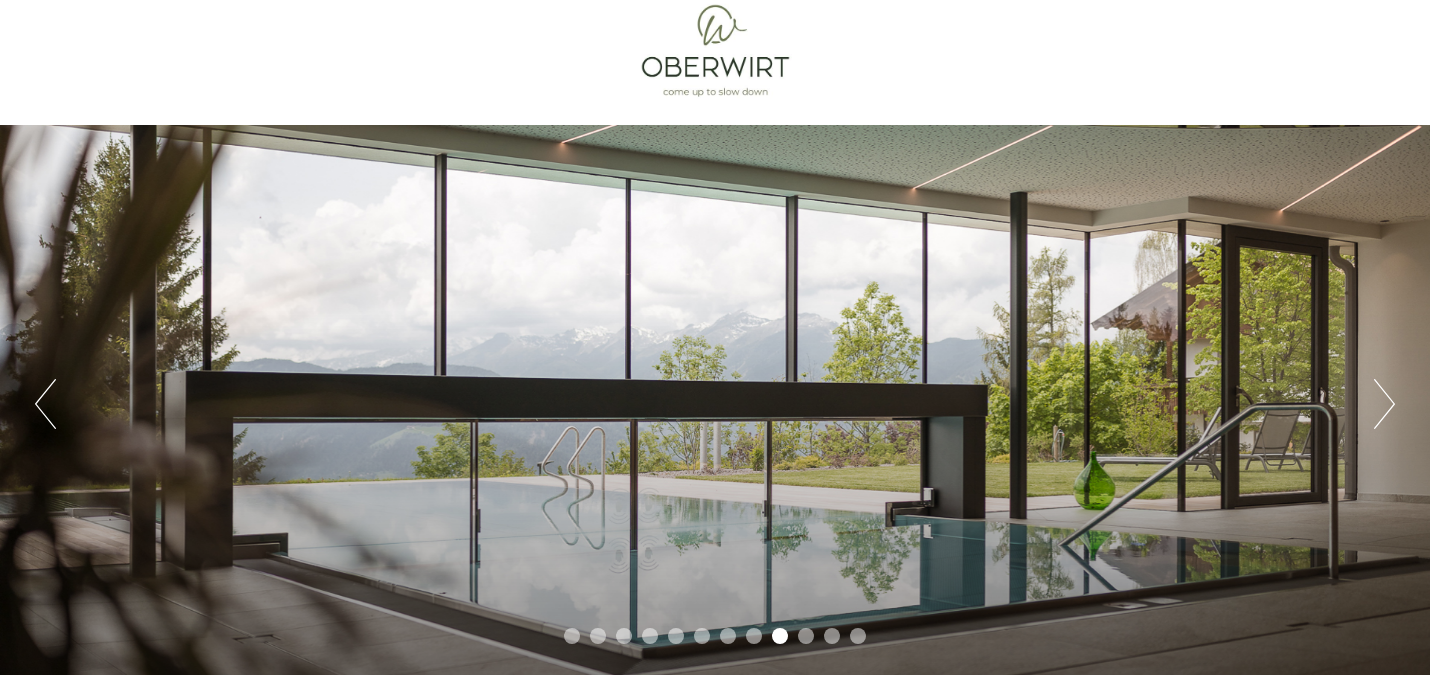 click on "Previous
Next 1 2 3 4 5 6 7 8 9 10 11 12" at bounding box center [715, 404] 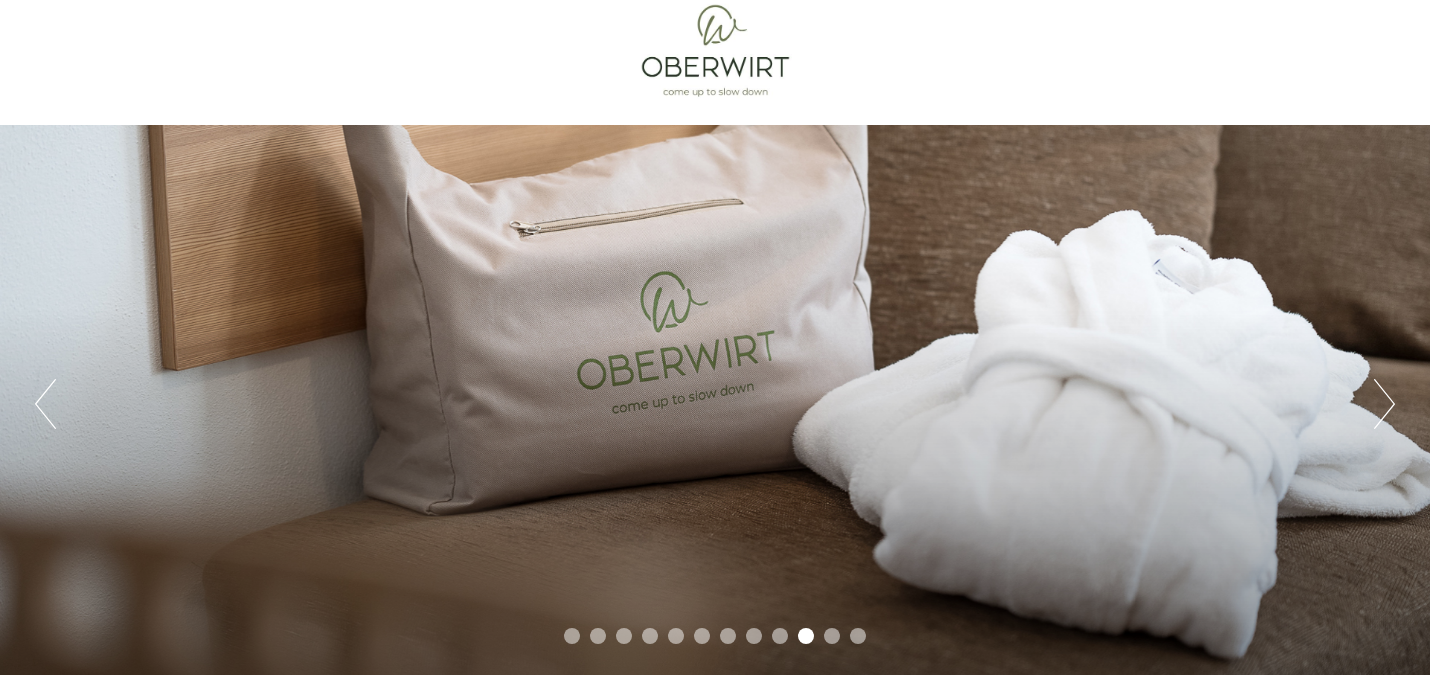 click on "Next" at bounding box center (1384, 404) 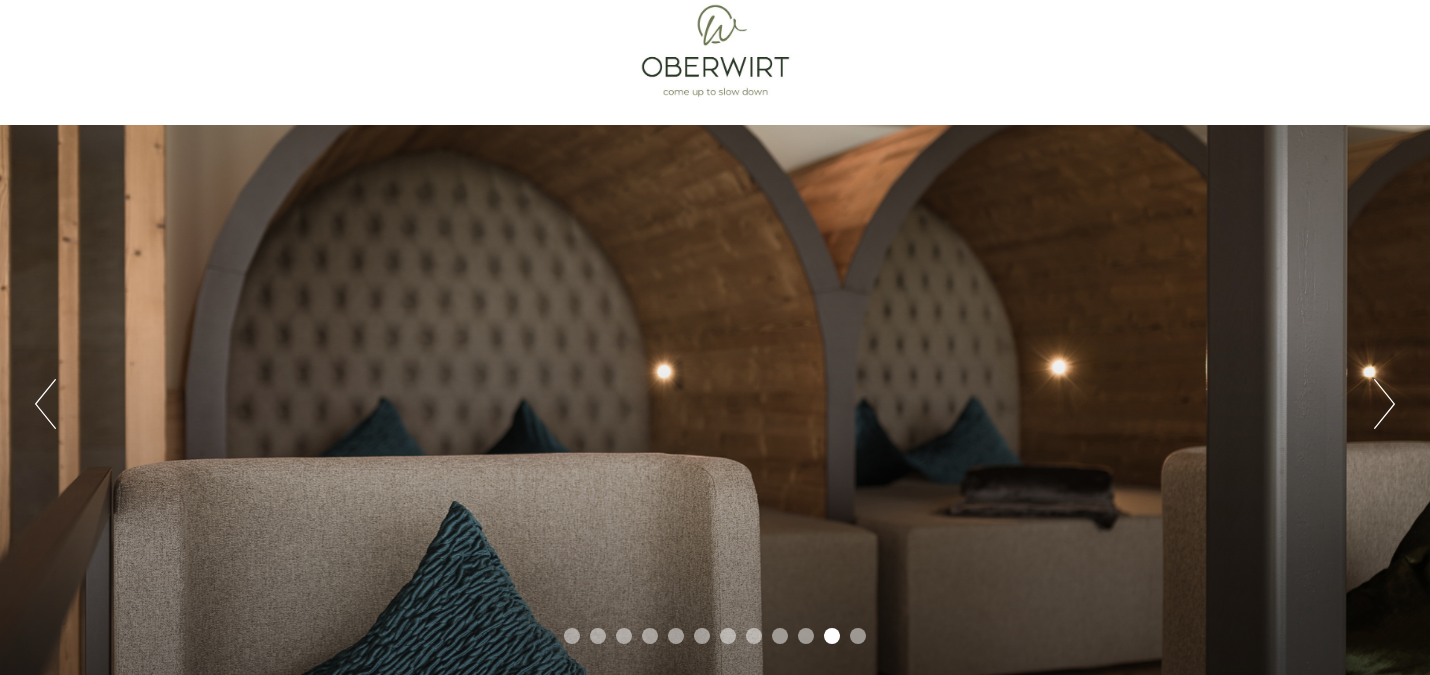 click on "Next" at bounding box center (1384, 404) 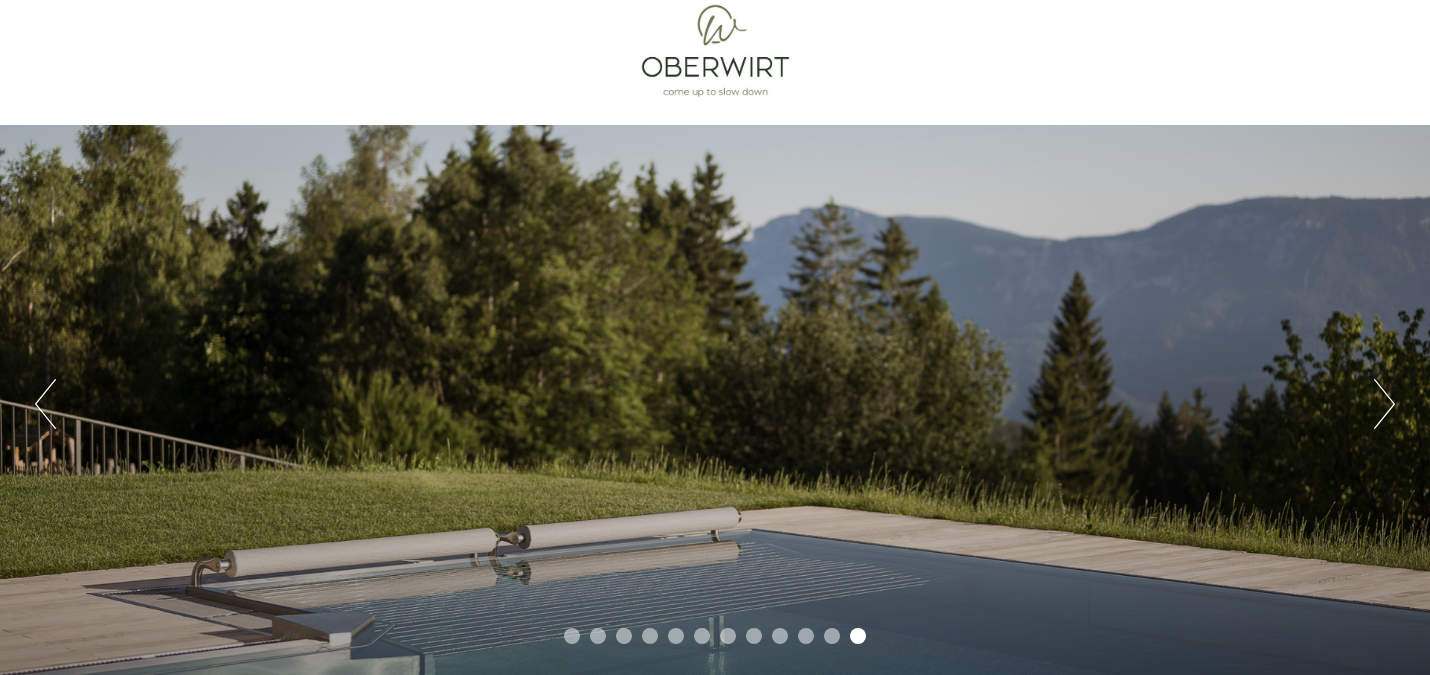 click on "Next" at bounding box center (1384, 404) 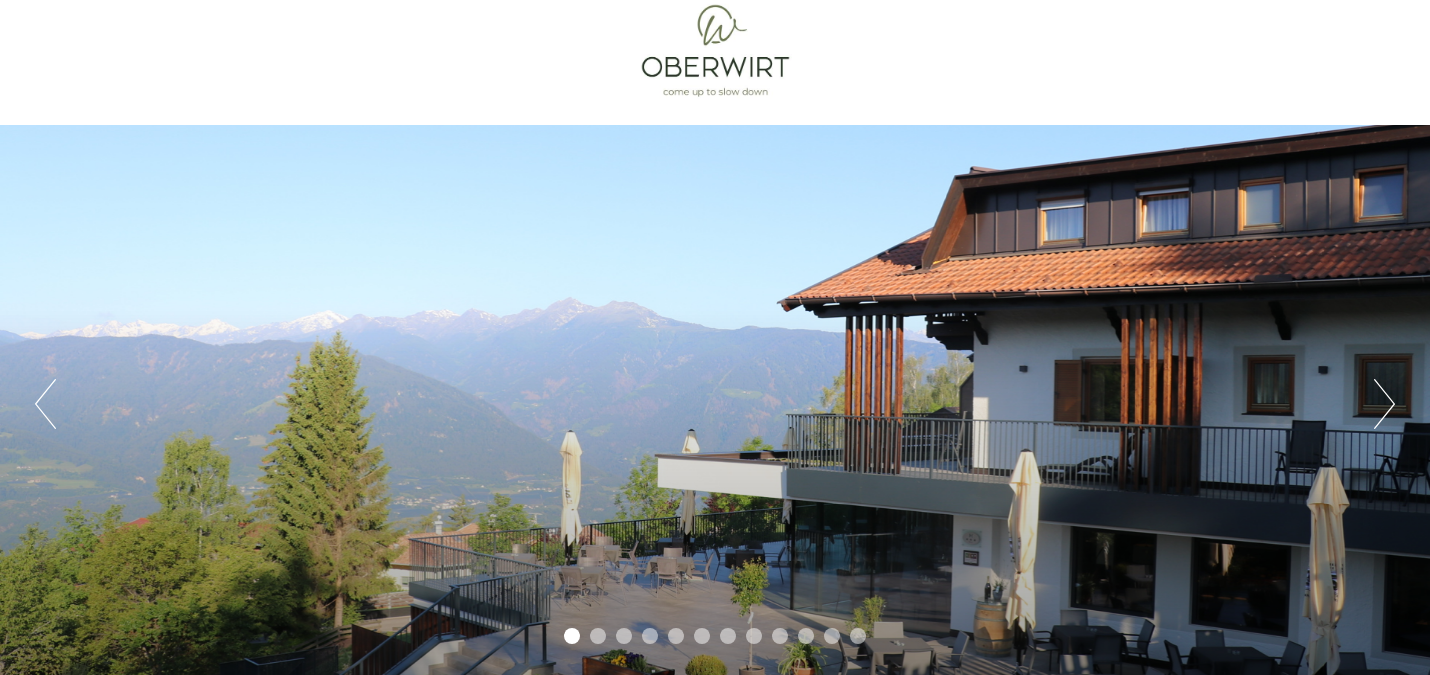 click on "Next" at bounding box center (1384, 404) 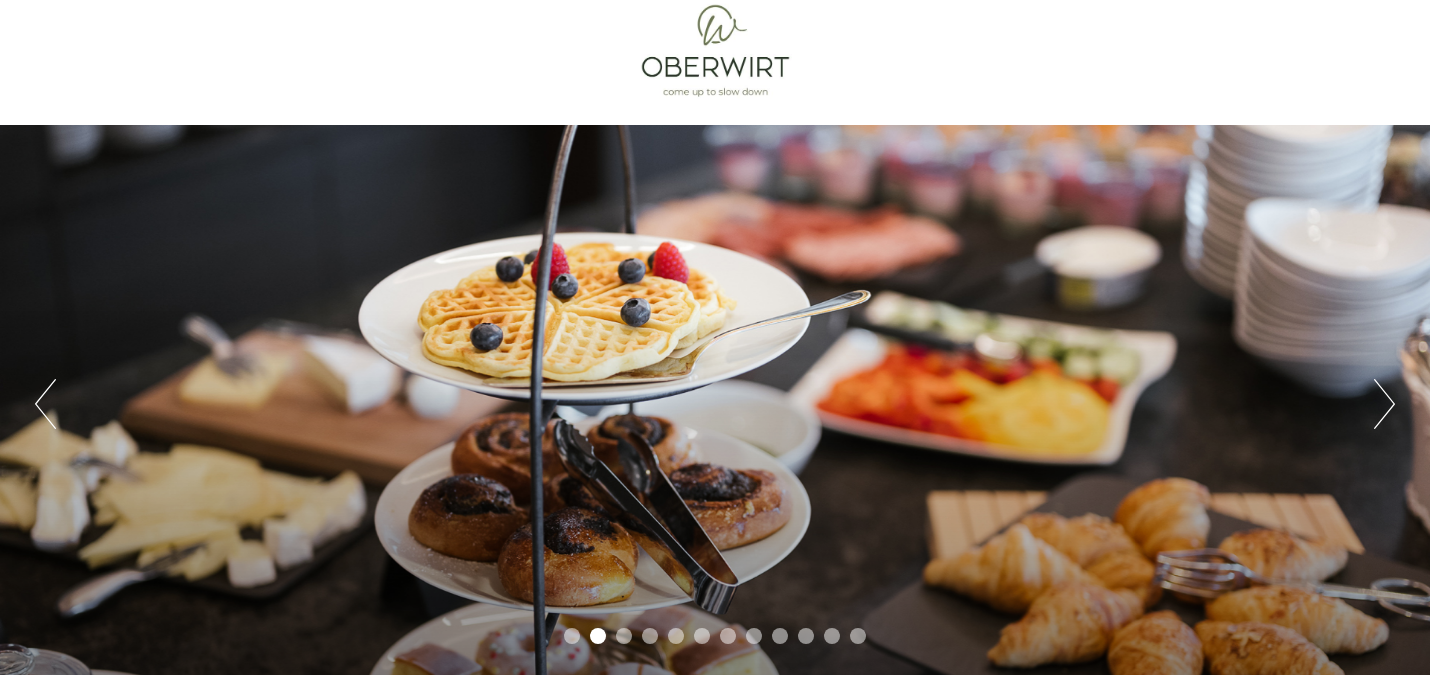 click on "Next" at bounding box center [1384, 404] 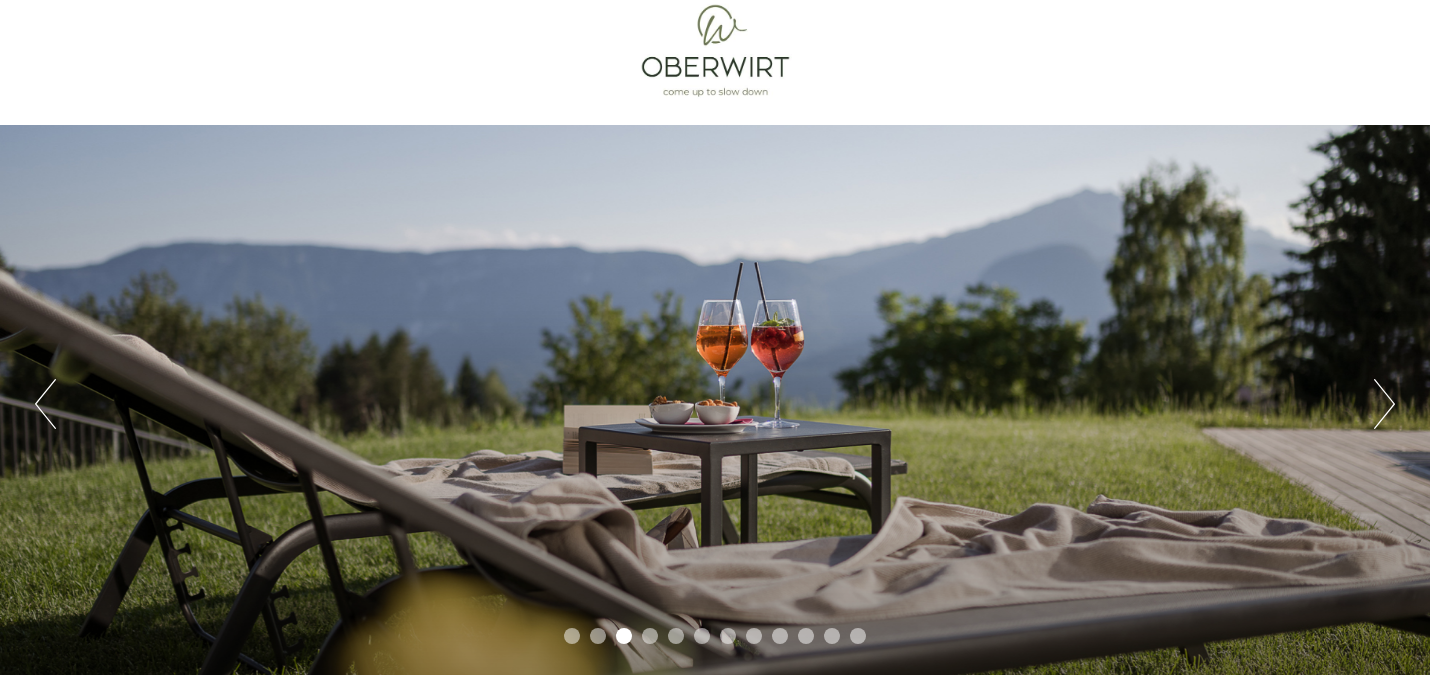 click on "Next" at bounding box center (1384, 404) 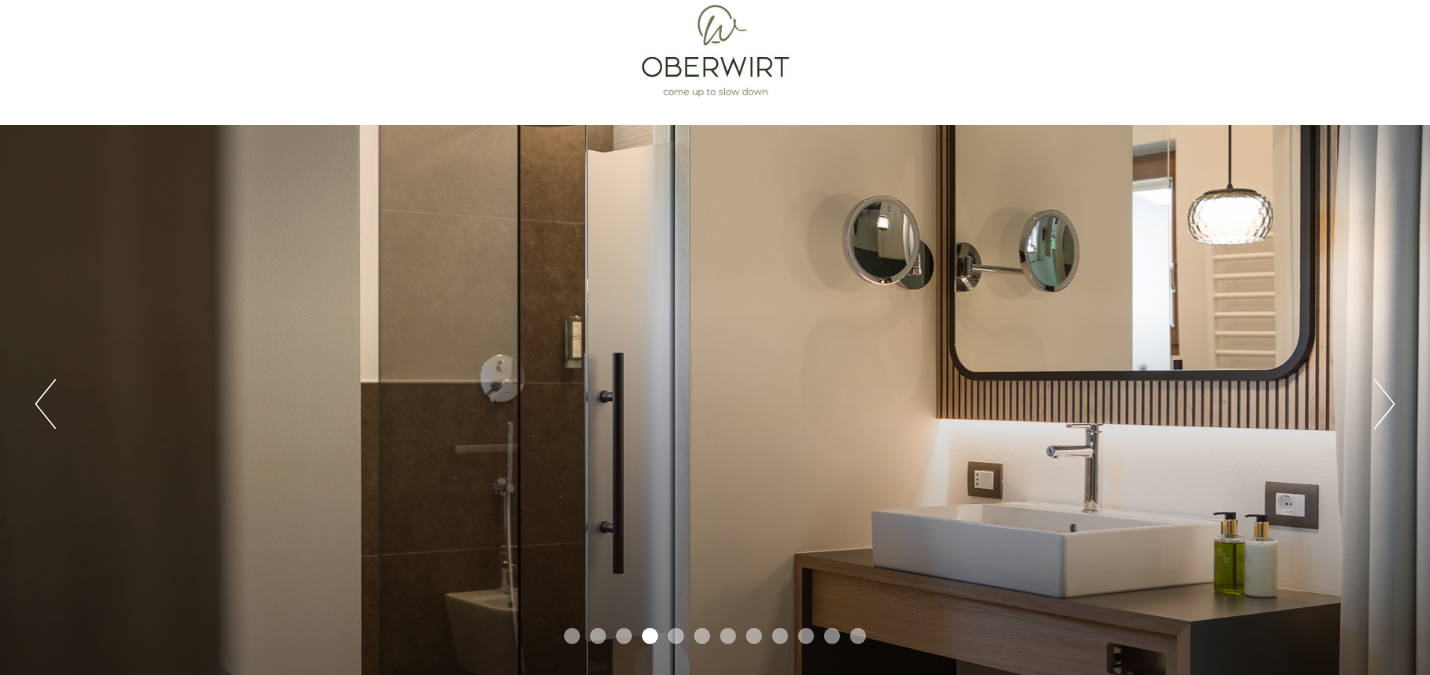 click on "Next" at bounding box center (1384, 404) 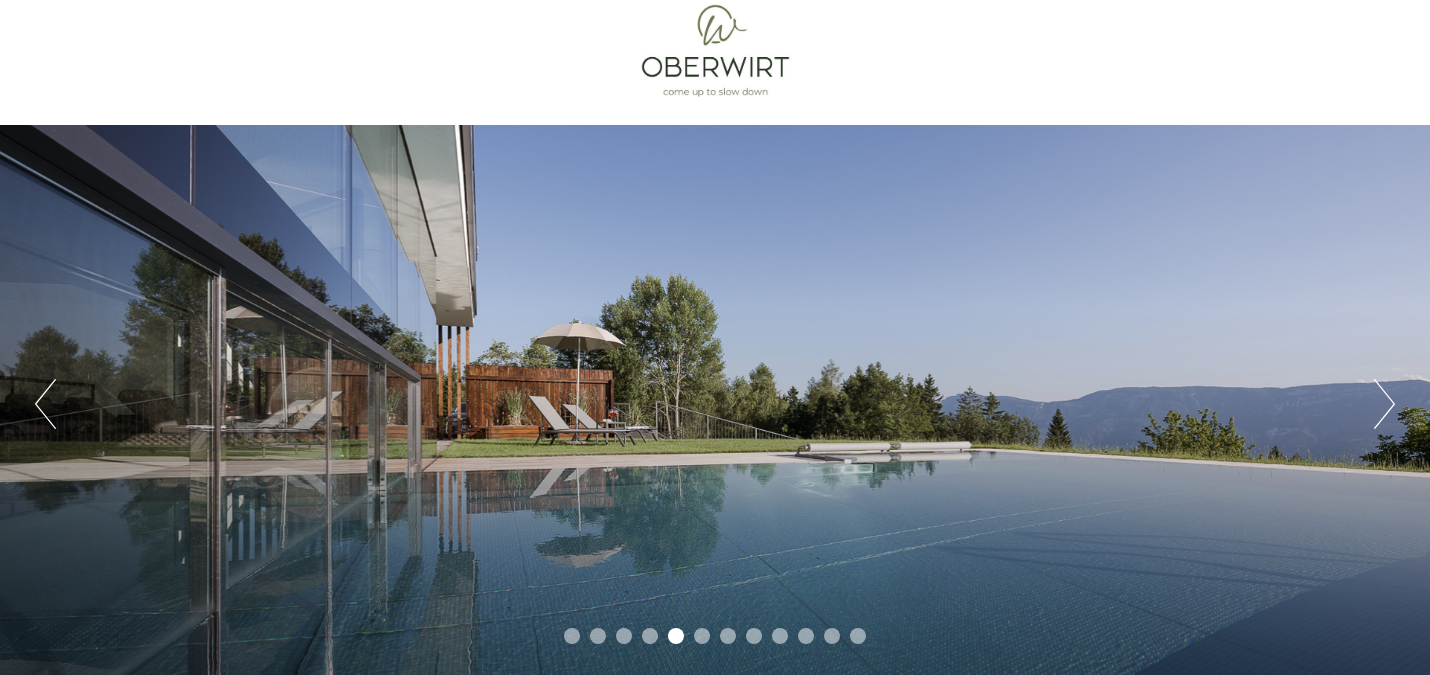 click on "Next" at bounding box center [1384, 404] 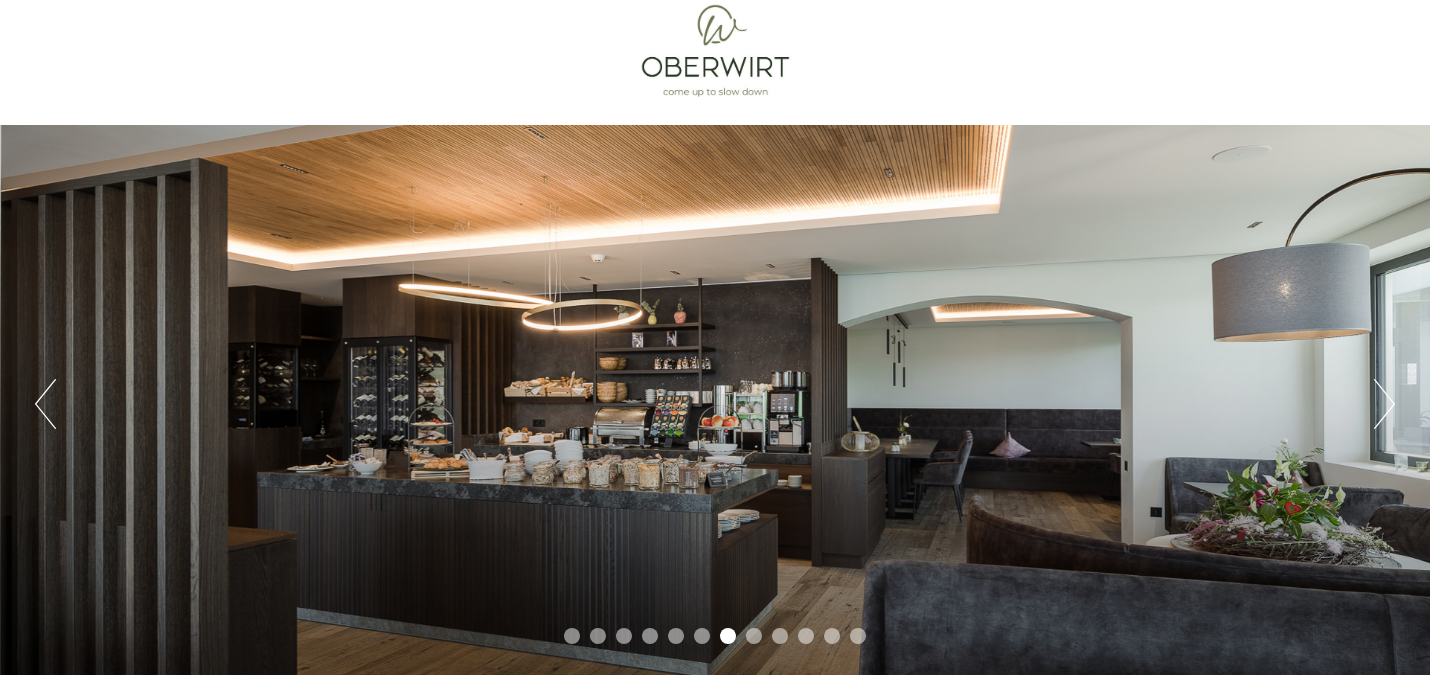 click on "Next" at bounding box center [1384, 404] 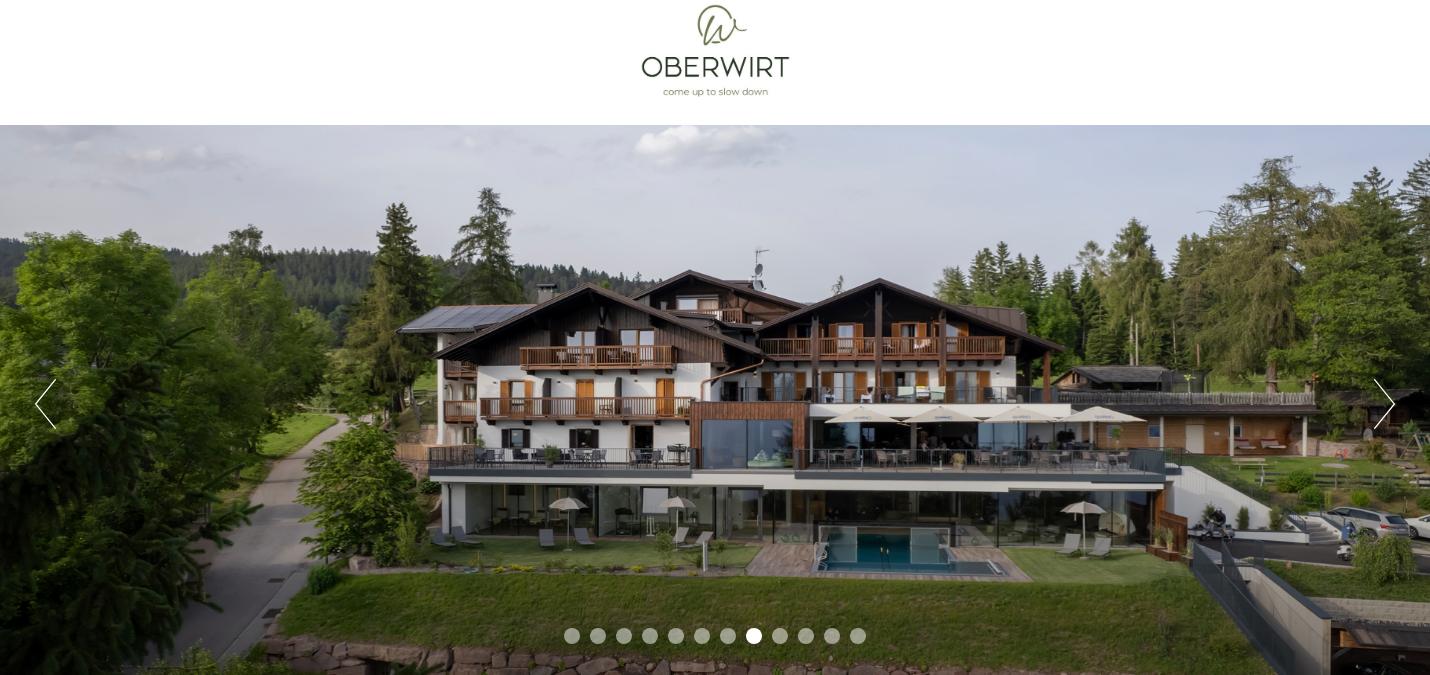 click on "Next" at bounding box center [1384, 404] 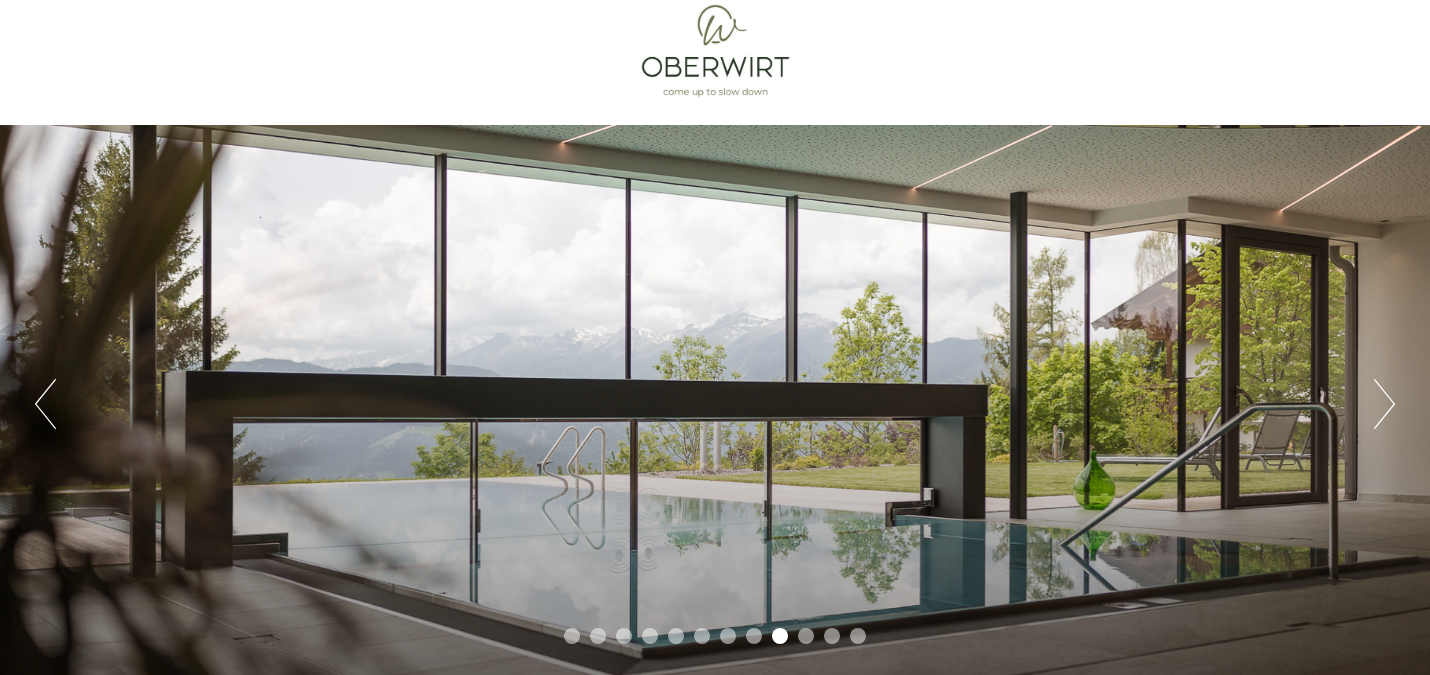 click on "Next" at bounding box center (1384, 404) 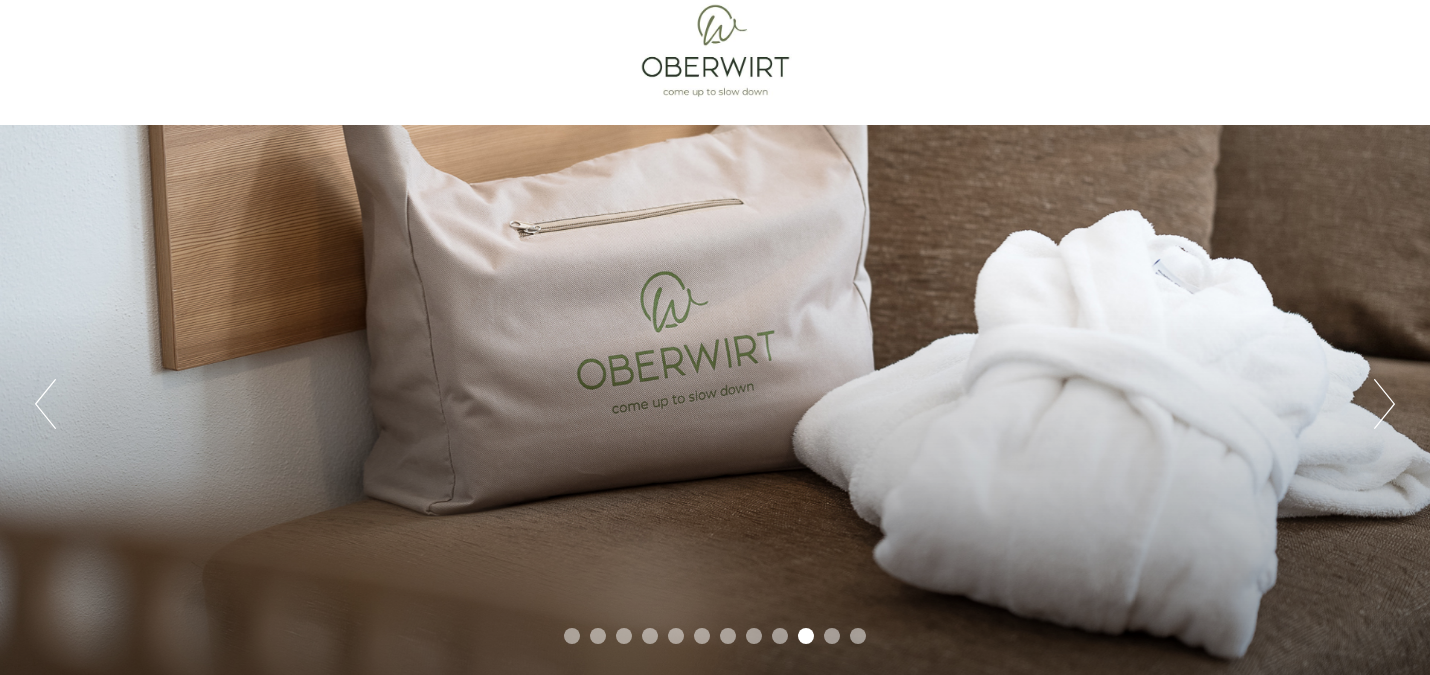 click on "Next" at bounding box center (1384, 404) 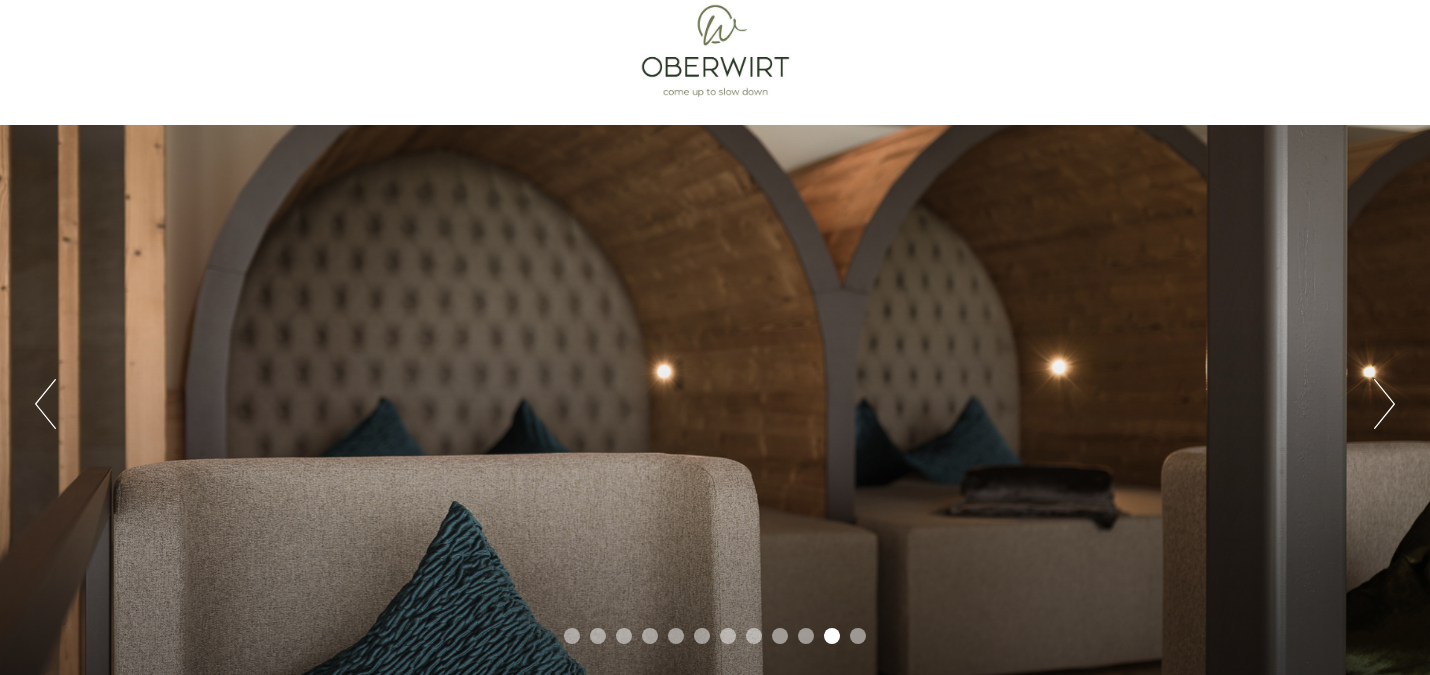 click on "Next" at bounding box center (1384, 404) 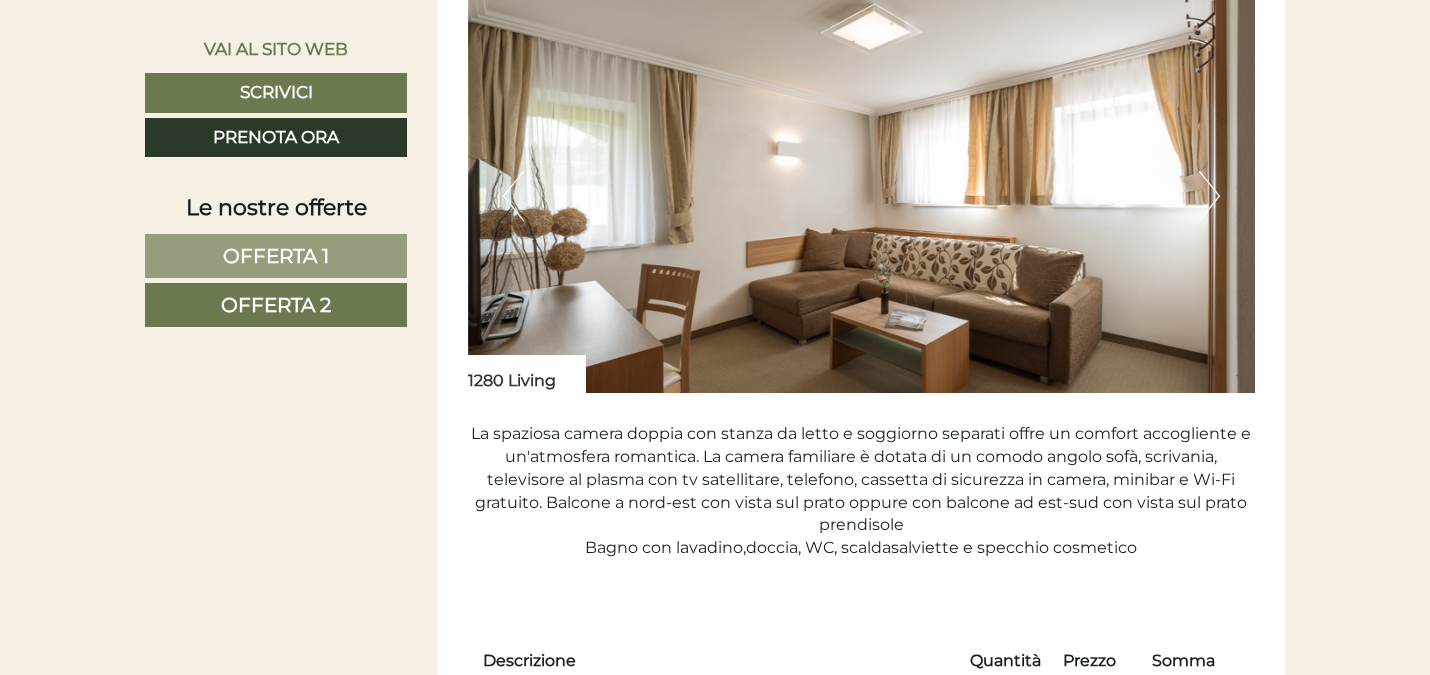 scroll, scrollTop: 1430, scrollLeft: 0, axis: vertical 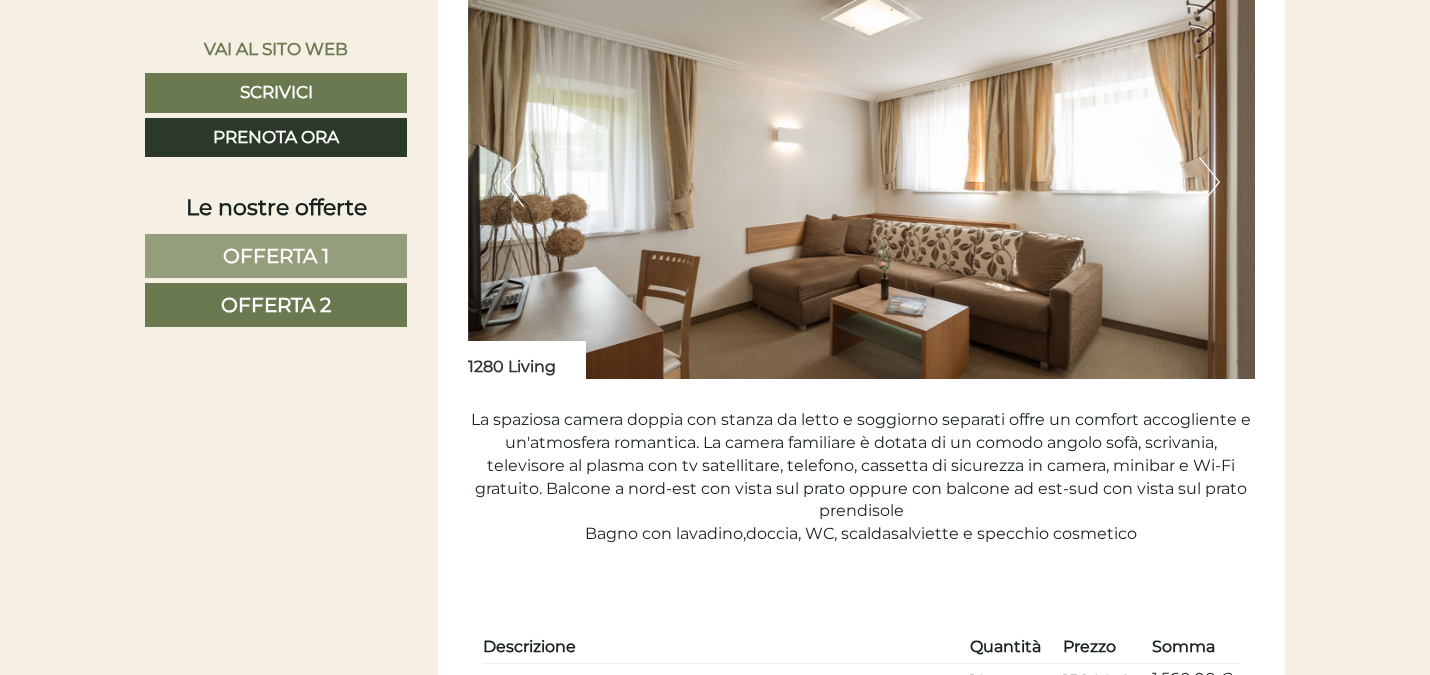 click on "Next" at bounding box center [1209, 182] 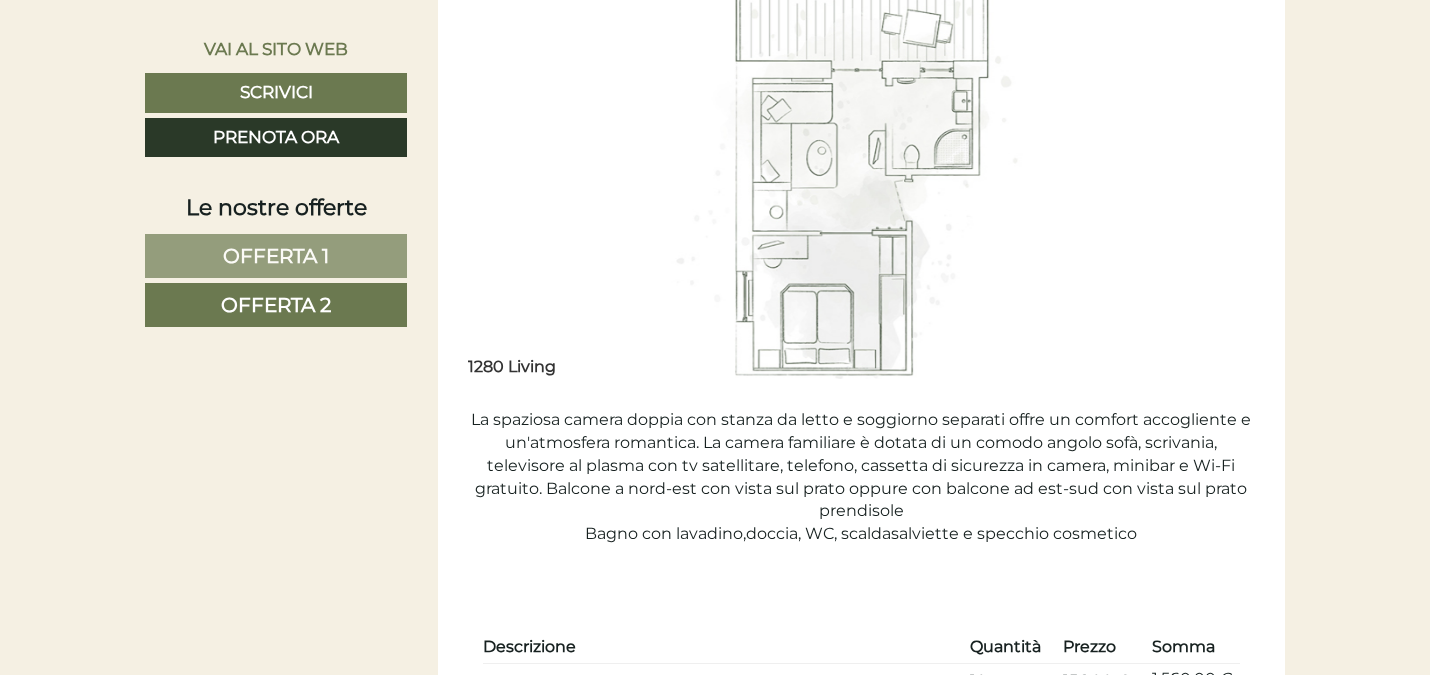 click on "Next" at bounding box center (1209, 182) 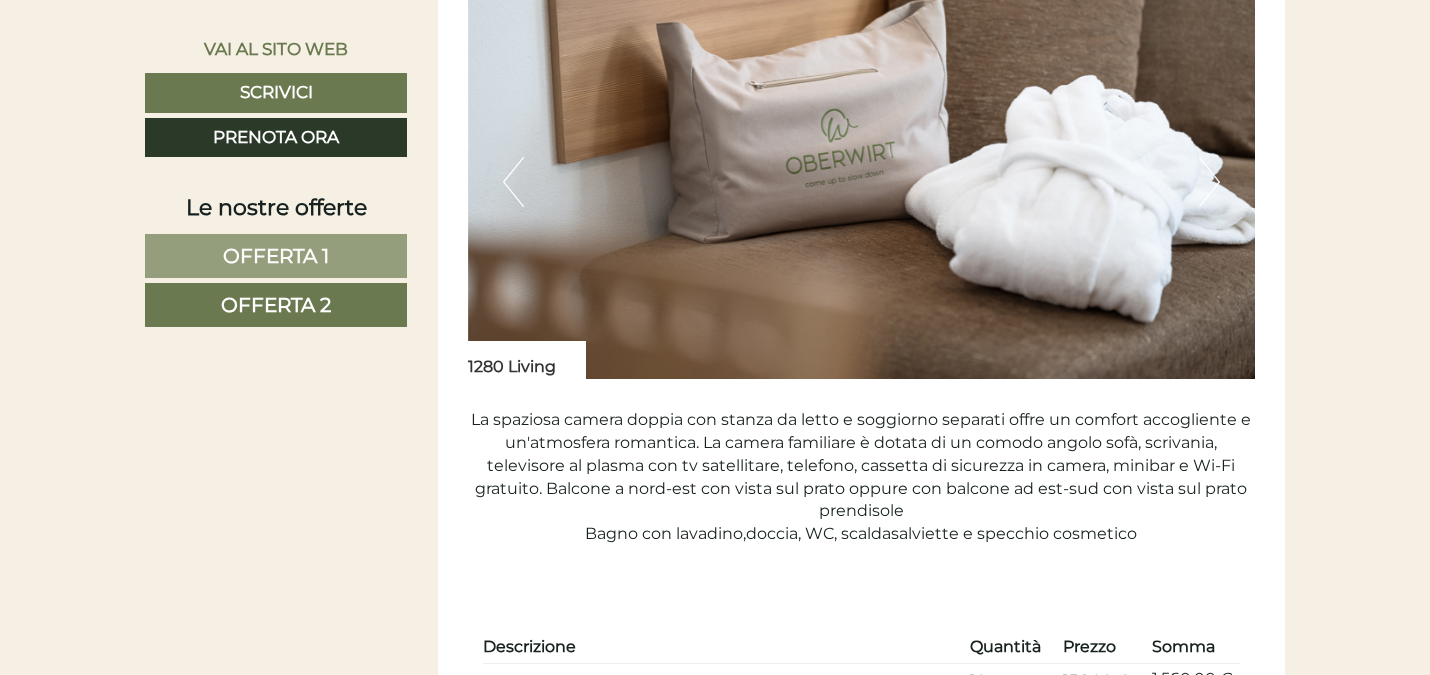 click on "Next" at bounding box center (1209, 182) 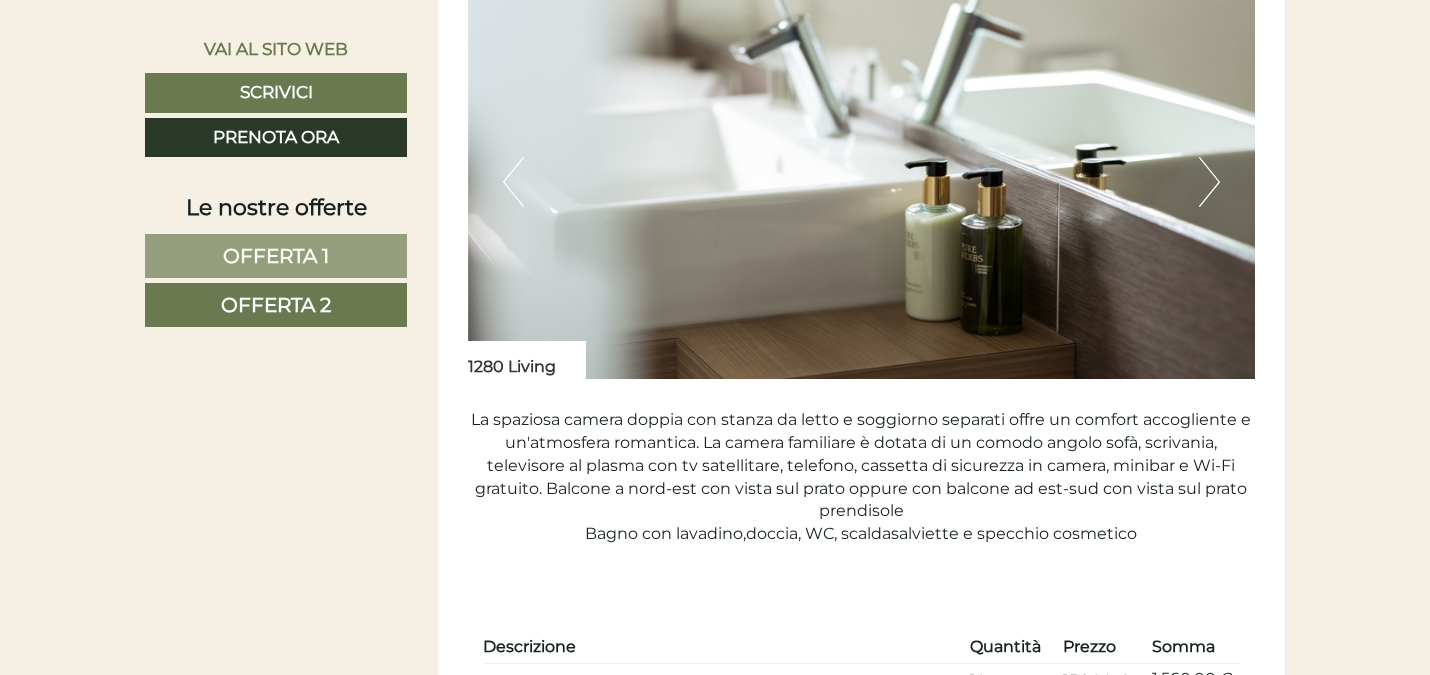 click on "Next" at bounding box center (1209, 182) 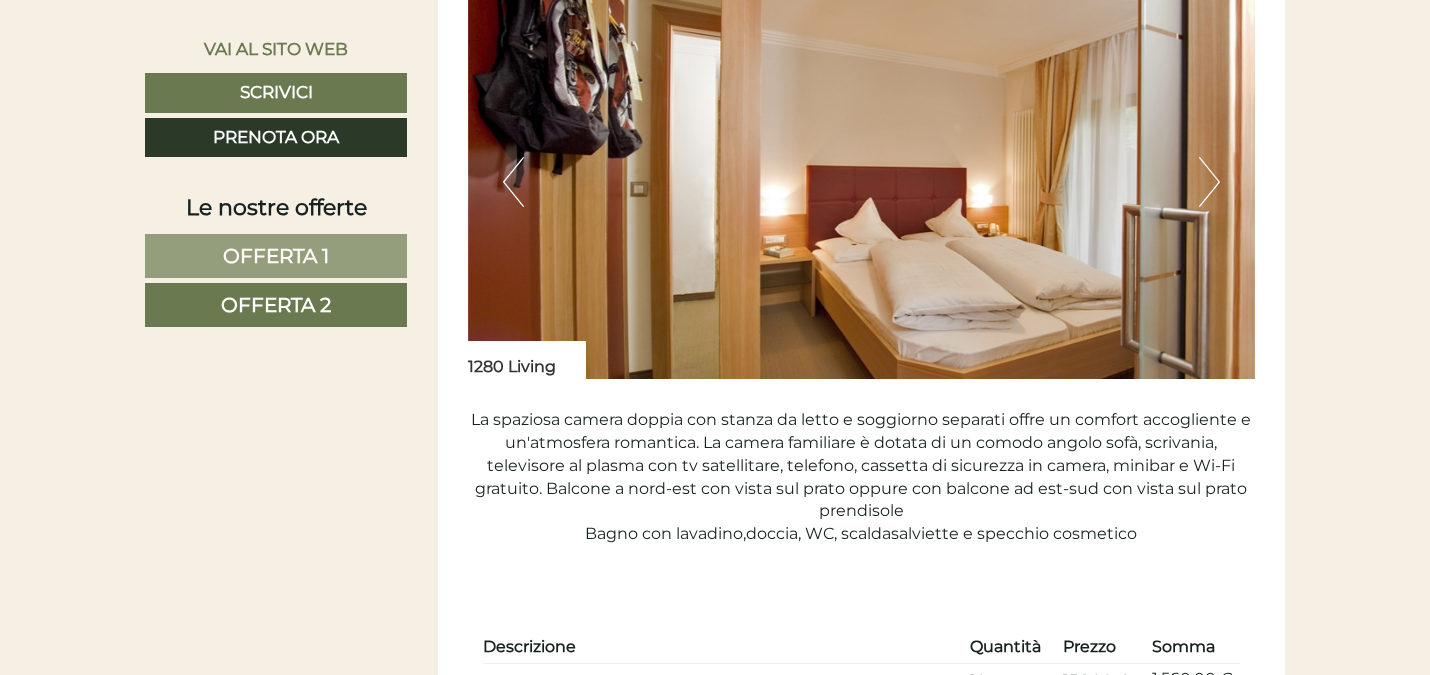click on "Next" at bounding box center (1209, 182) 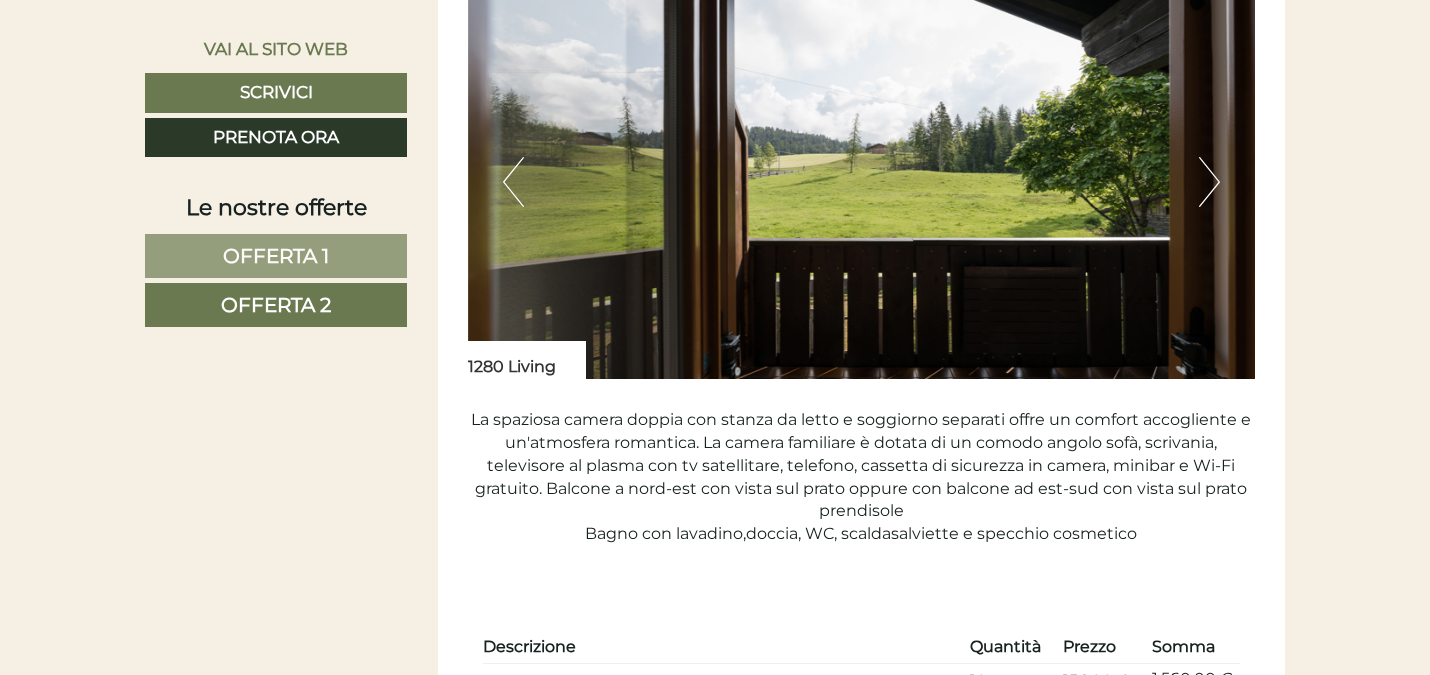 click on "Next" at bounding box center [1209, 182] 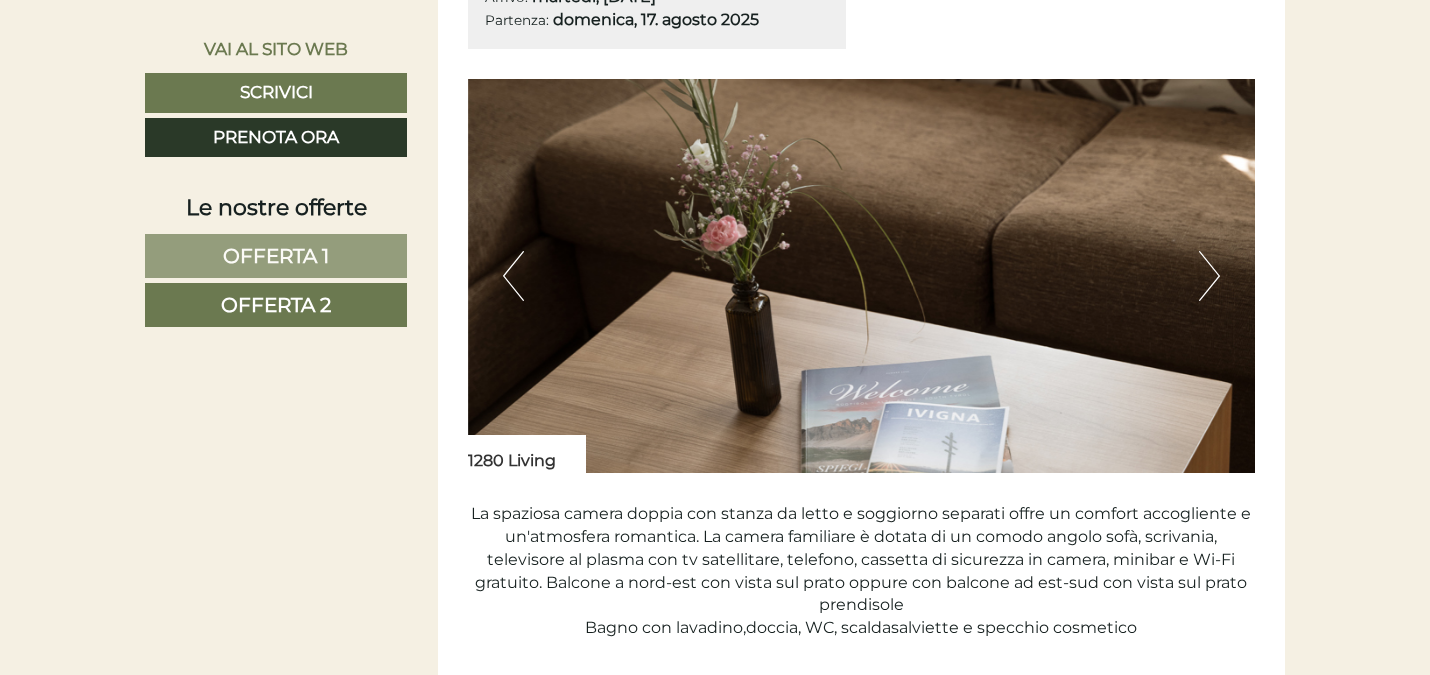 scroll, scrollTop: 1338, scrollLeft: 0, axis: vertical 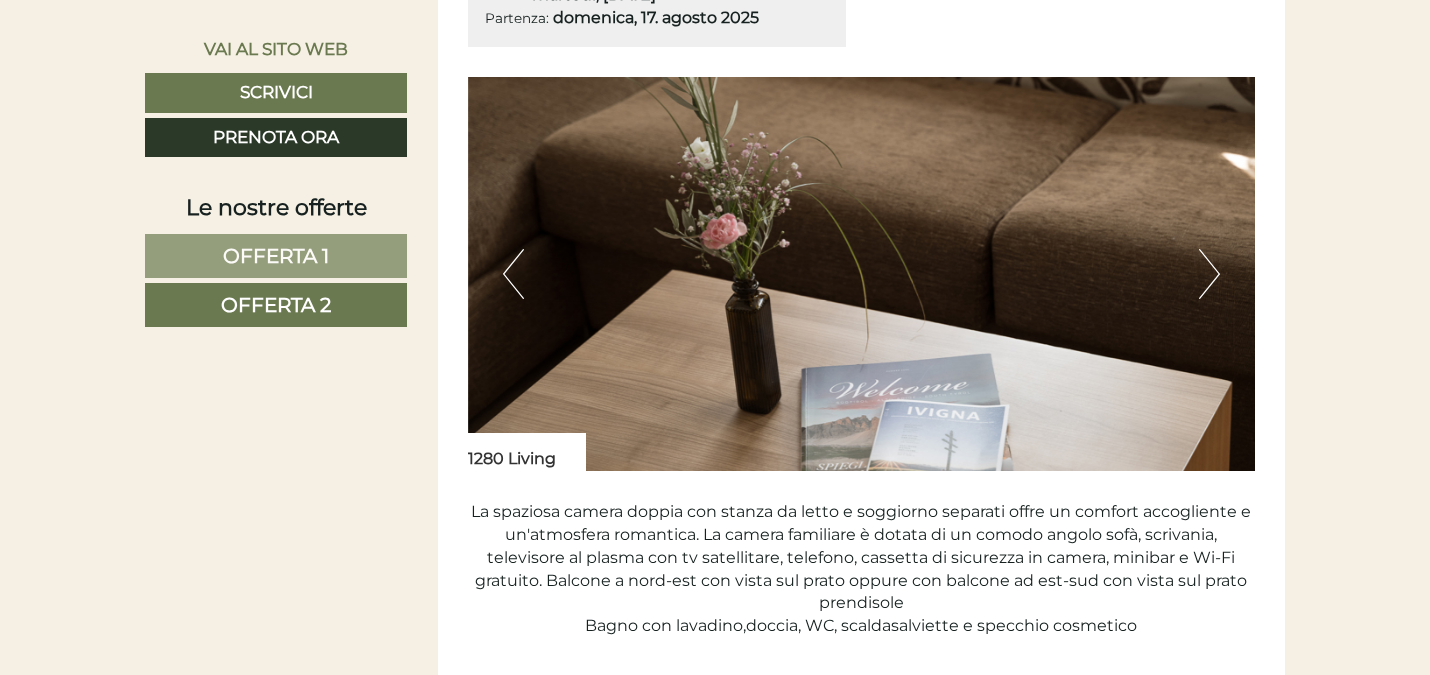 click on "Next" at bounding box center [1209, 274] 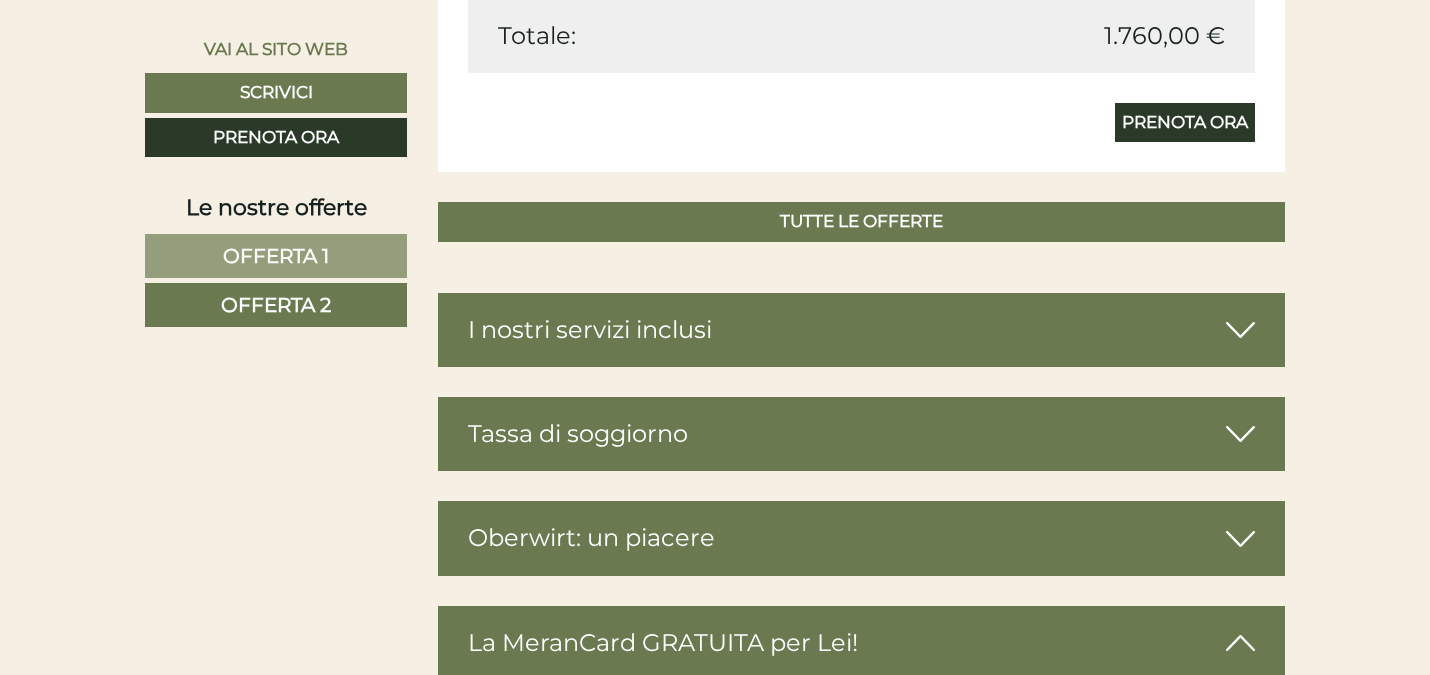 scroll, scrollTop: 2216, scrollLeft: 0, axis: vertical 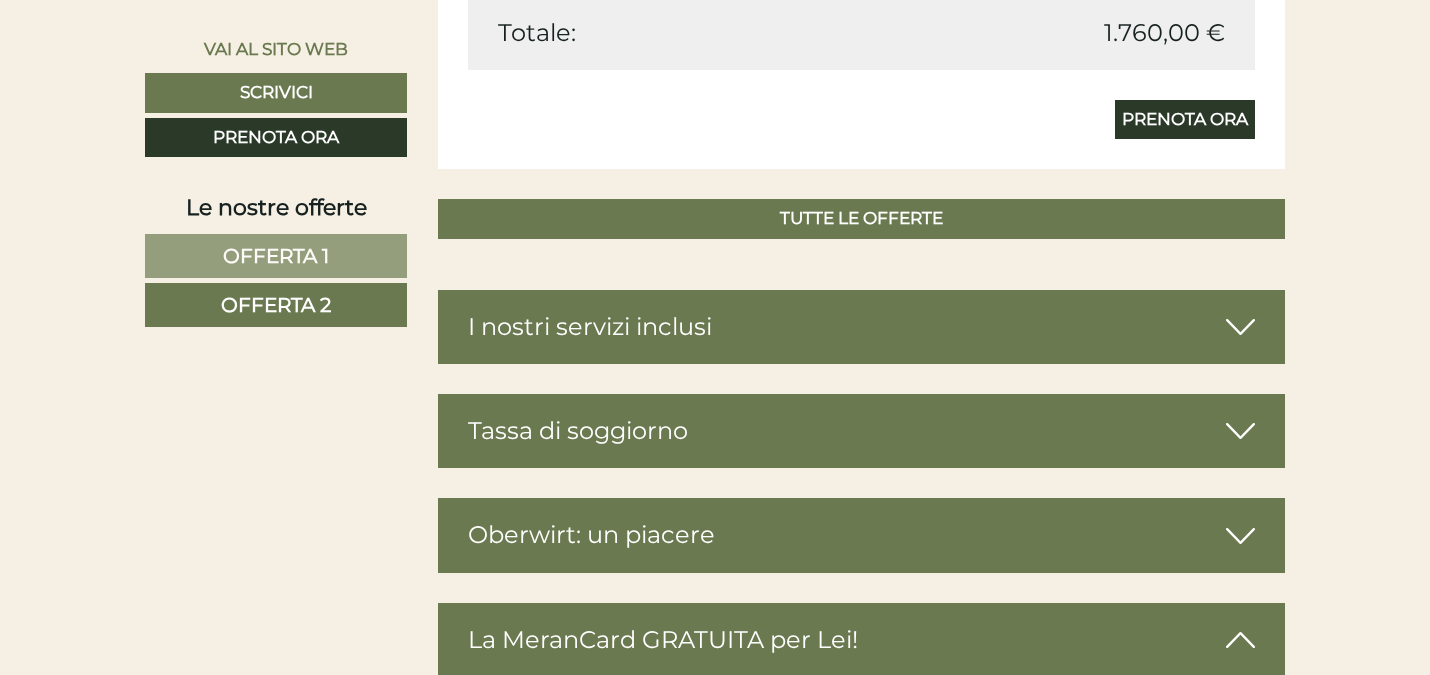 click at bounding box center [1240, 327] 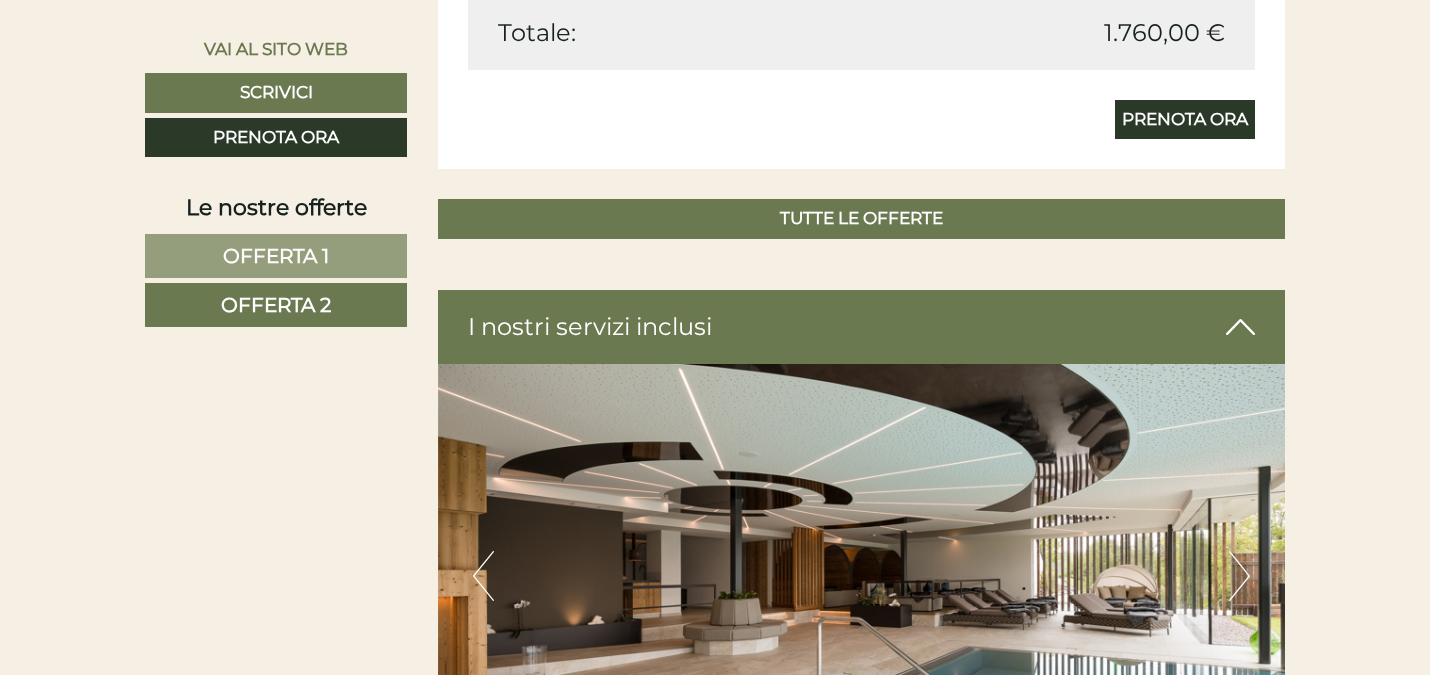 click on "Gentile Signora Tiberti,
benvenuti all’Hotel Oberwirt ♥
Un hotel dove ci si sente subito a casa. Un luogo caratterizzato dal relax, dove ci si lascia alle spalle la routine quotidiana. Il posto ideale per buongustai, per chi ama la natura e chi cerca la tranquillità. In poche parole: una casa per tutti!
Abbiamo già preparato la seguente offerta per Lei:
Vai al sito web
Scrivici
Prenota ora
Le nostre offerte" at bounding box center [715, 2813] 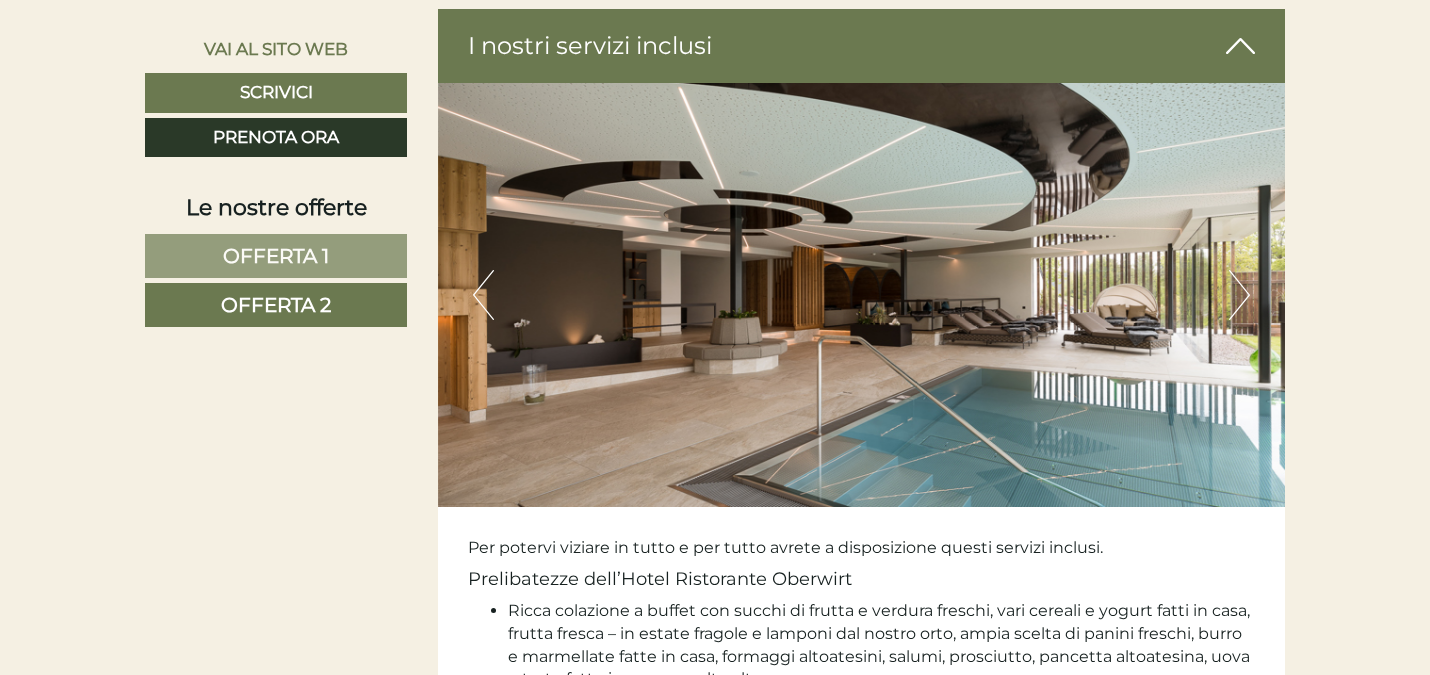 scroll, scrollTop: 2498, scrollLeft: 0, axis: vertical 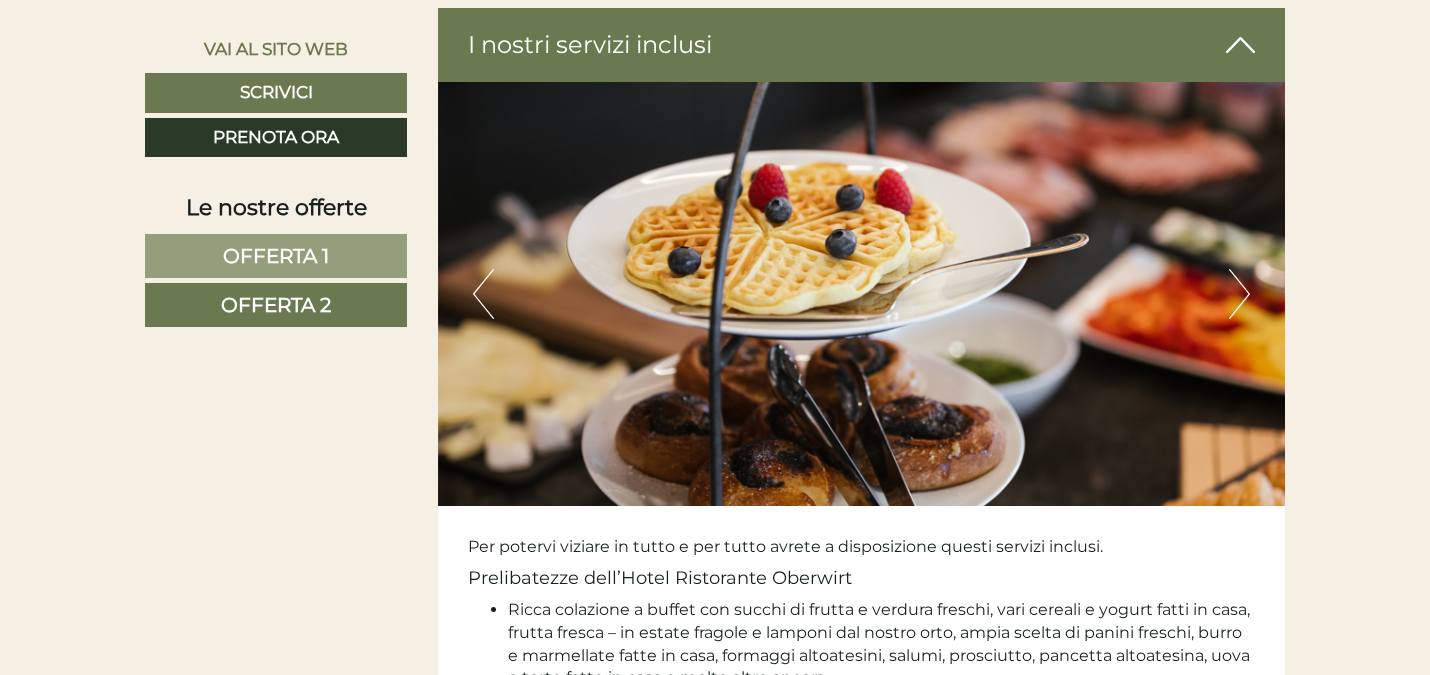 click on "Previous" at bounding box center [483, 294] 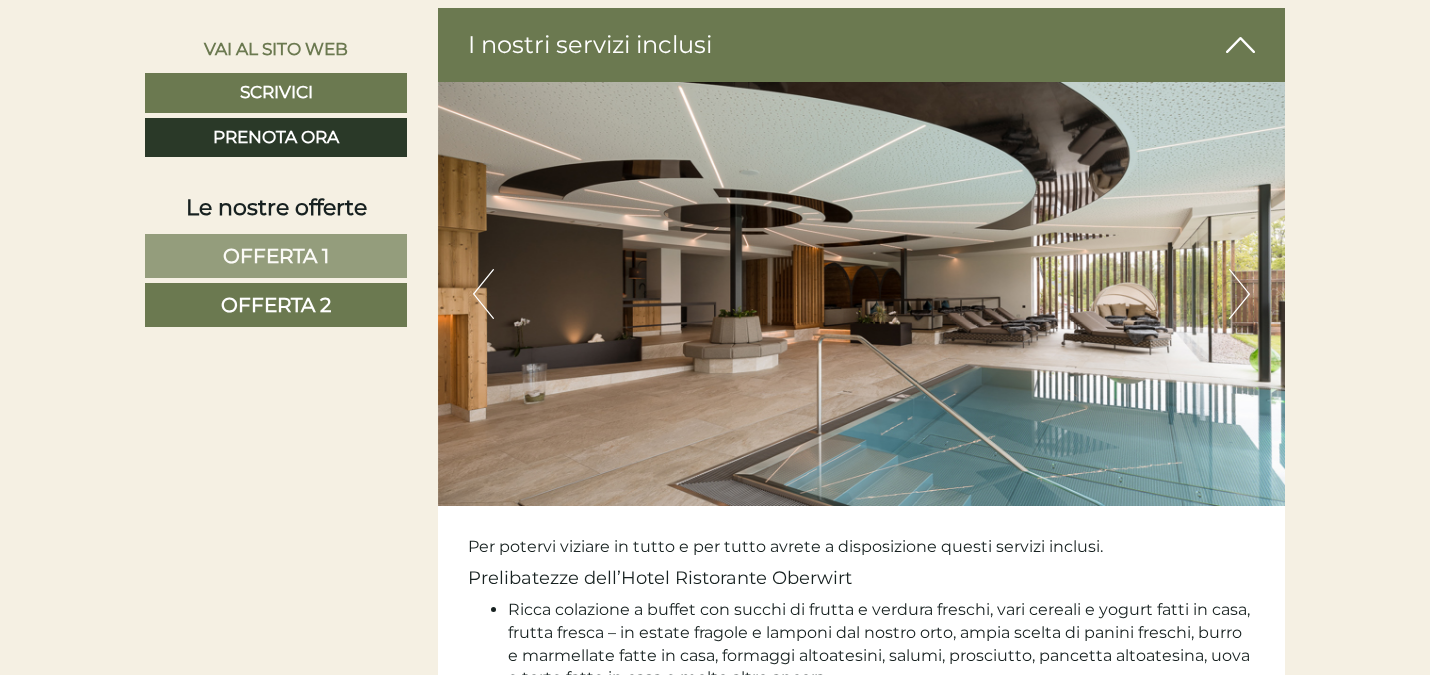 click on "Next" at bounding box center (1239, 294) 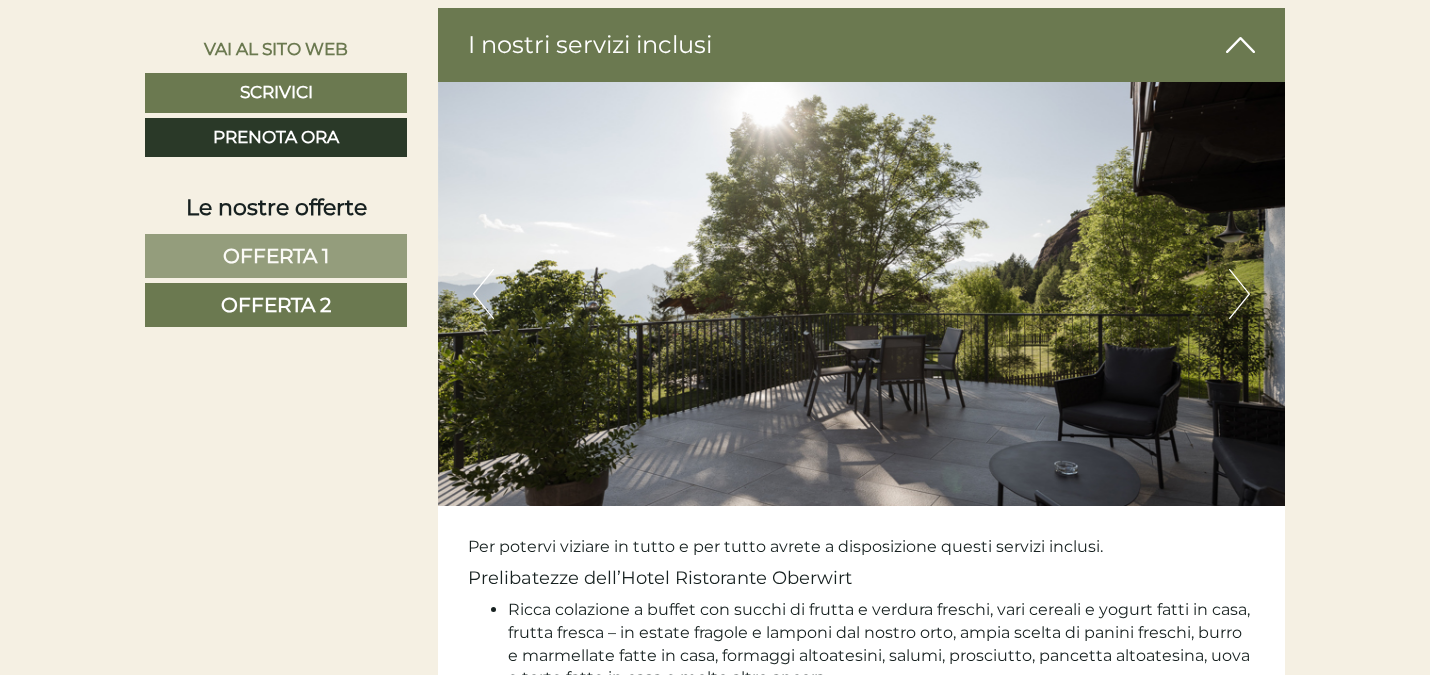 click on "Next" at bounding box center (1239, 294) 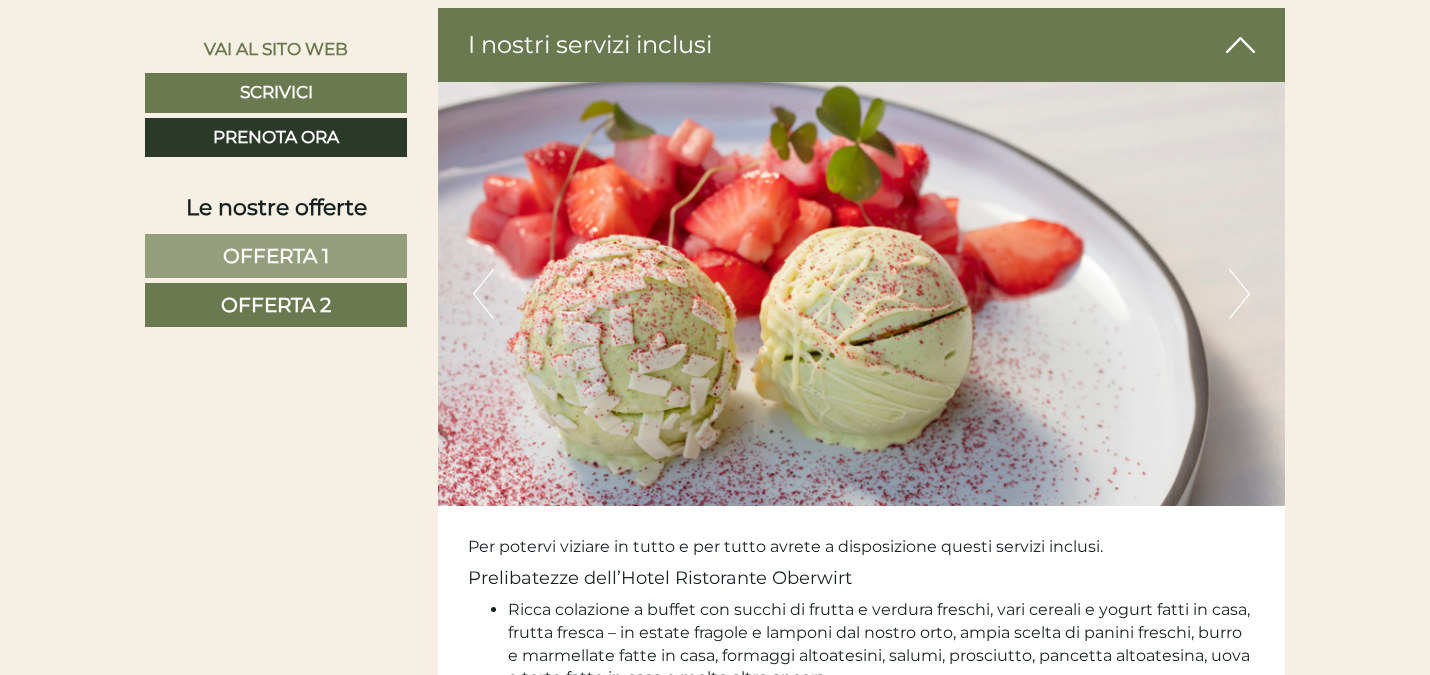 click on "Next" at bounding box center [1239, 294] 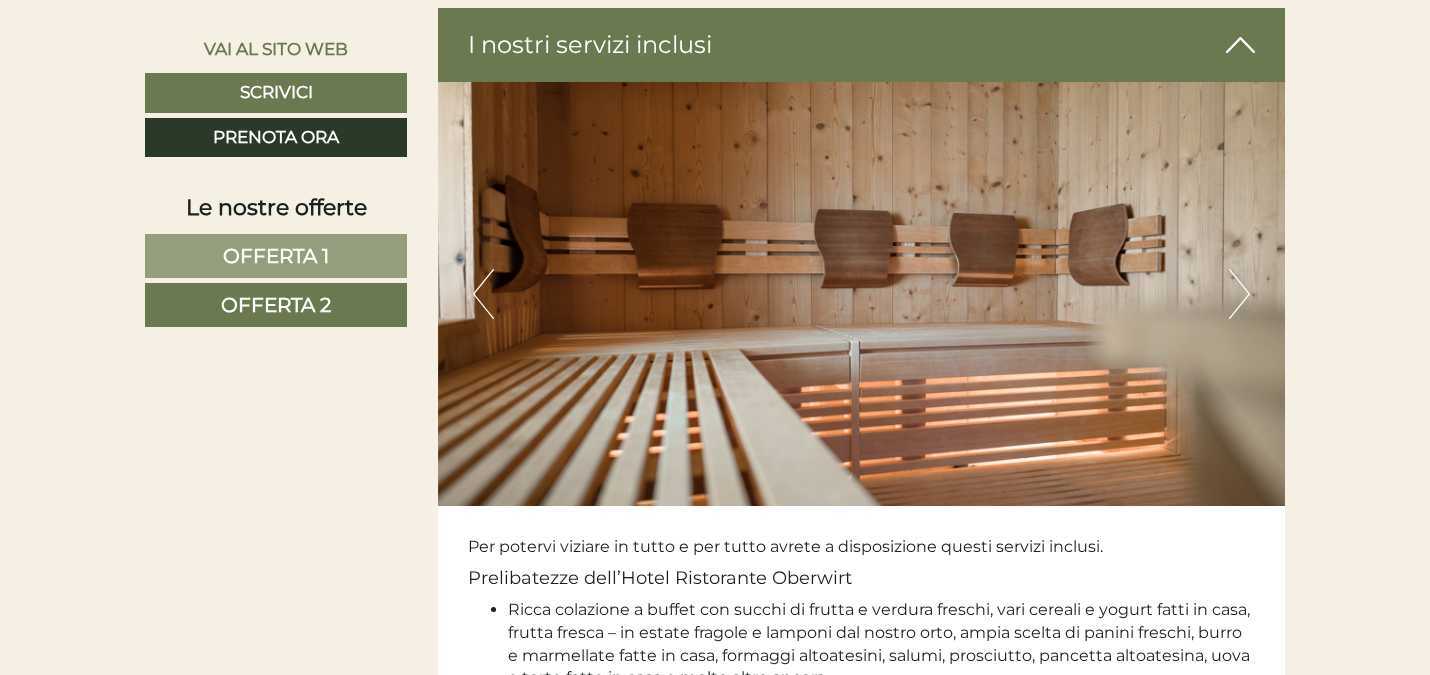 click on "Next" at bounding box center [1239, 294] 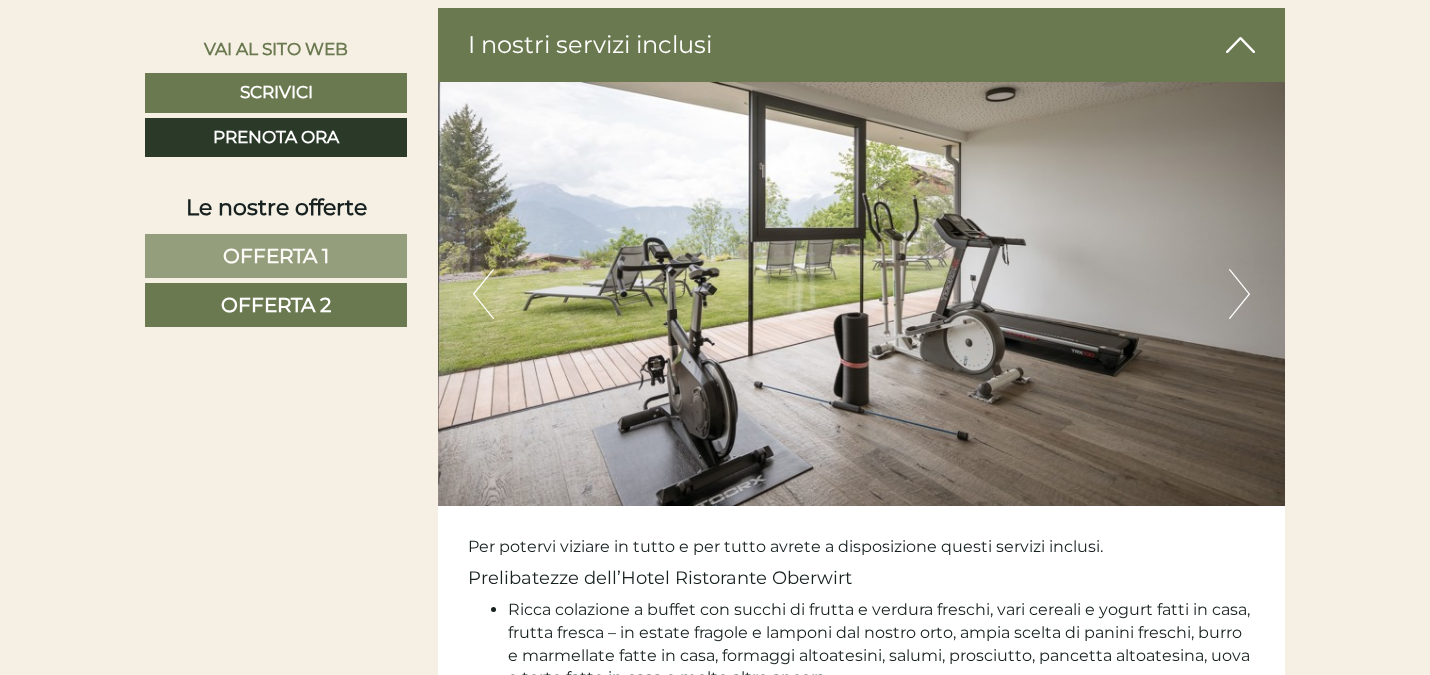 click on "Next" at bounding box center [1239, 294] 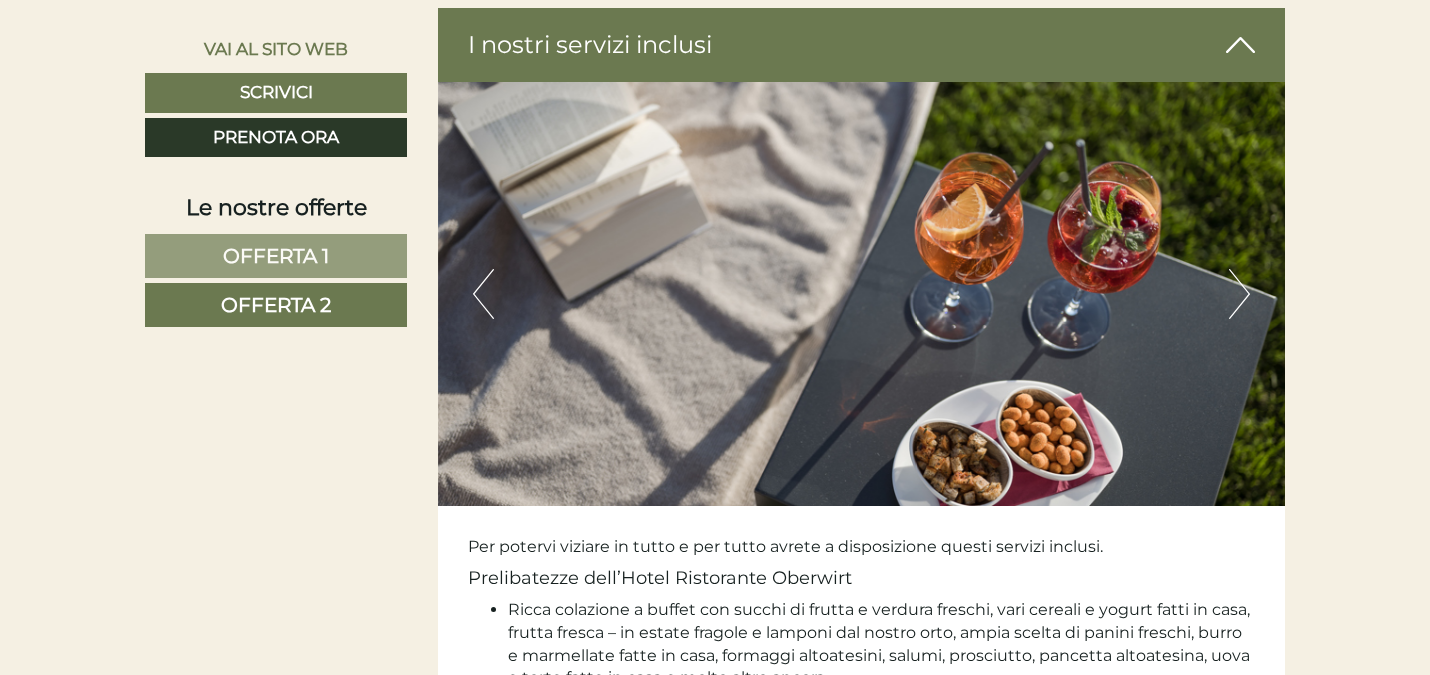 click on "Next" at bounding box center [1239, 294] 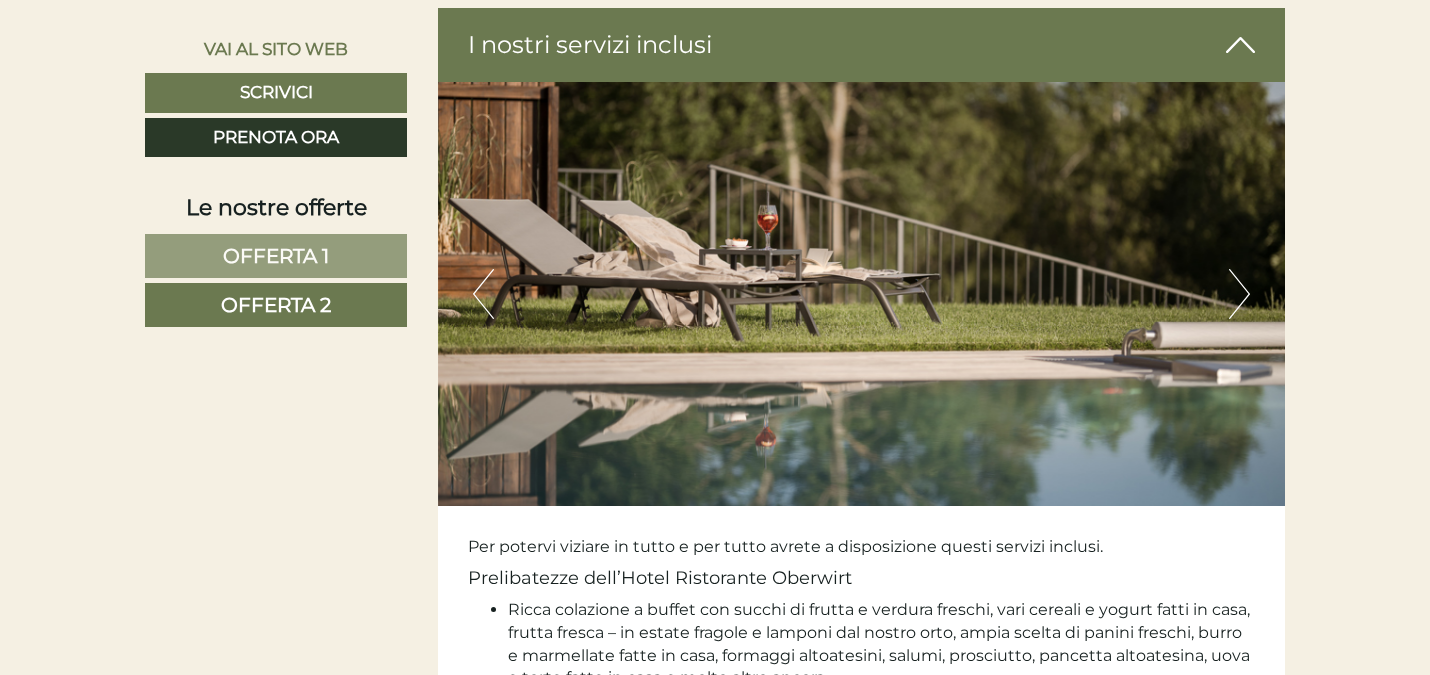 click on "Next" at bounding box center [1239, 294] 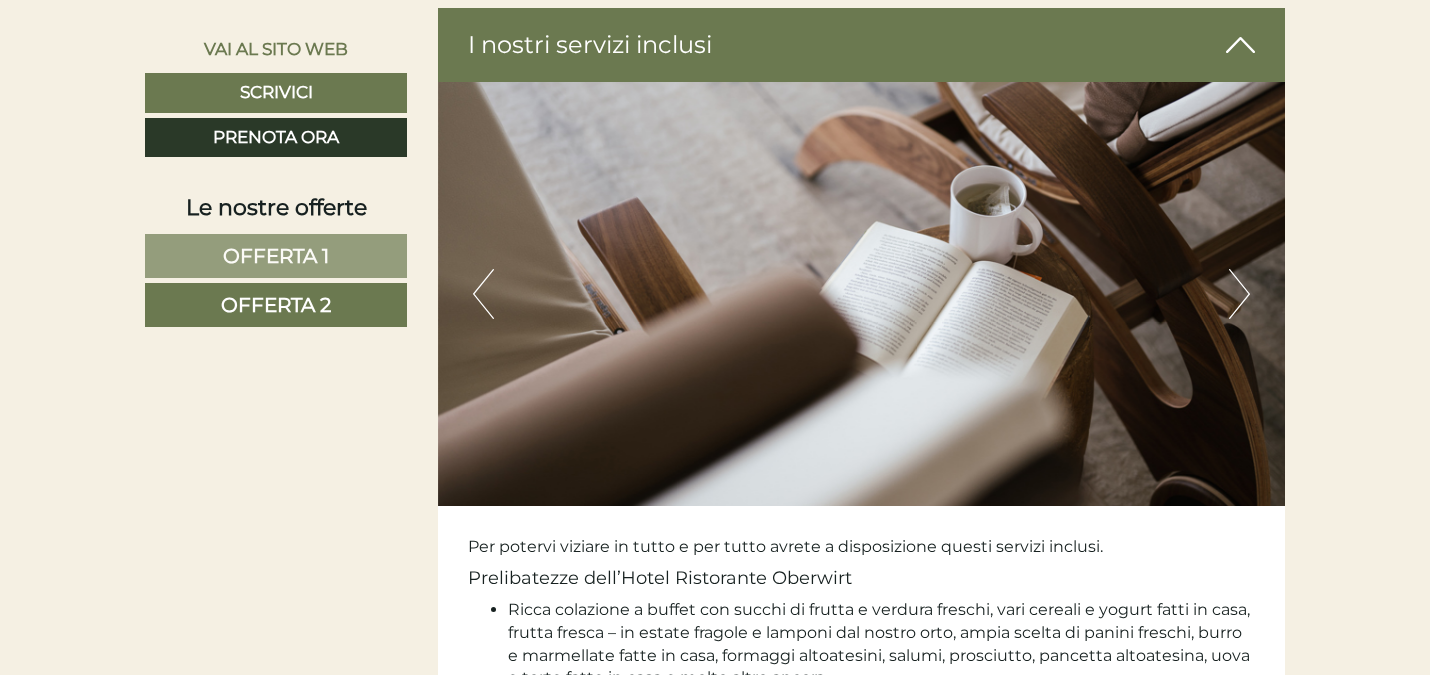 click on "Next" at bounding box center [1239, 294] 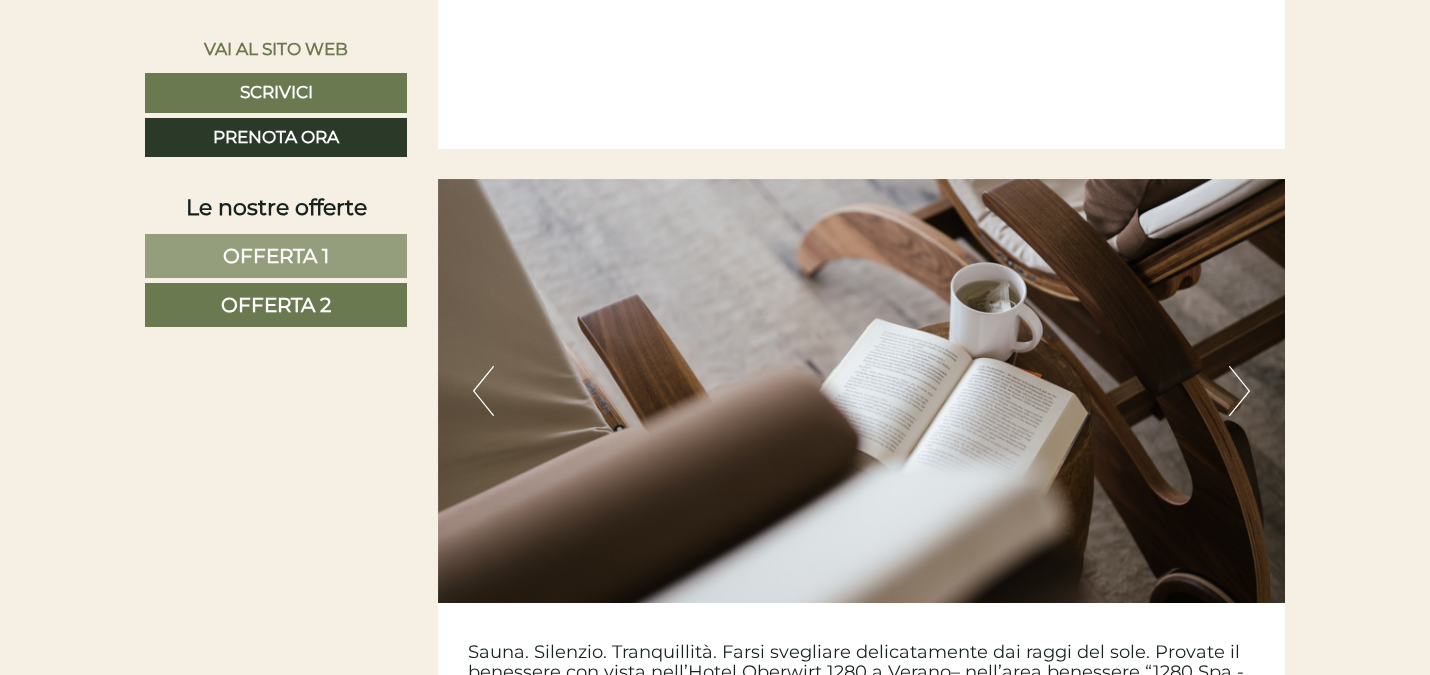 scroll, scrollTop: 5684, scrollLeft: 0, axis: vertical 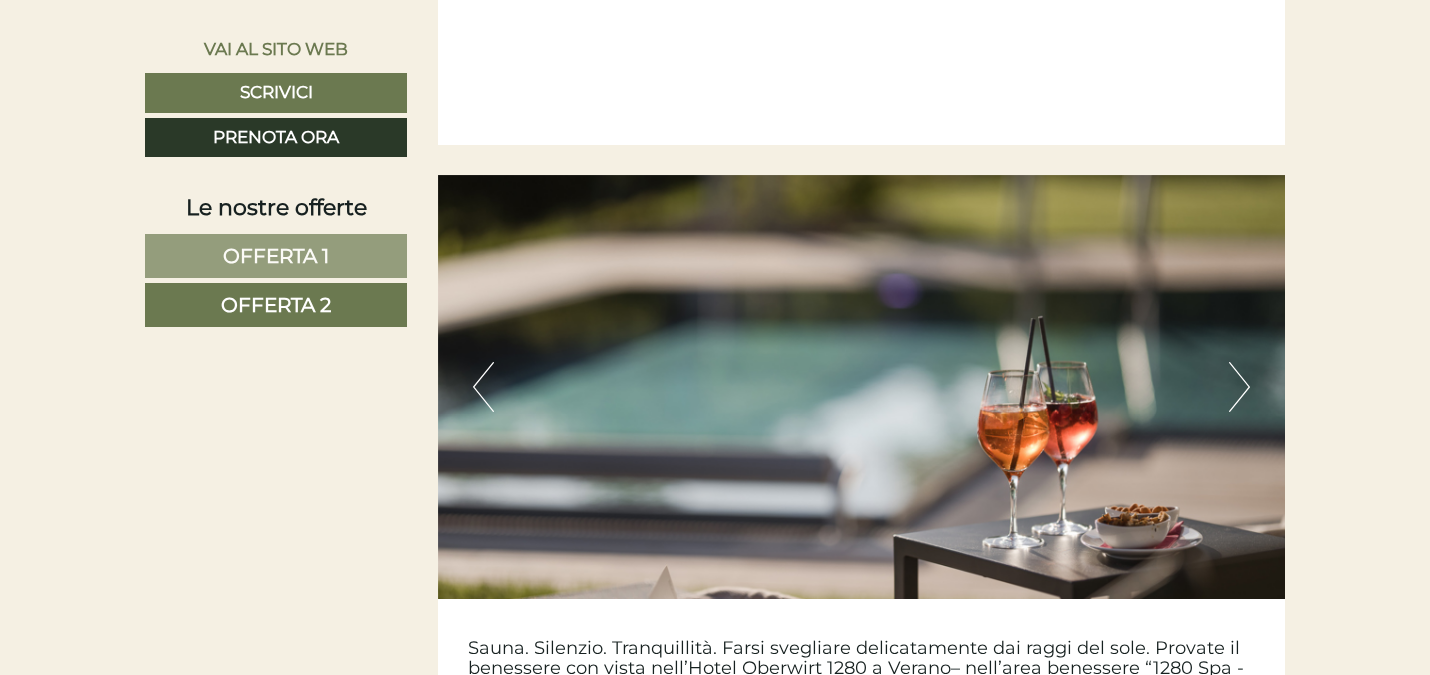 click on "Next" at bounding box center (1239, 387) 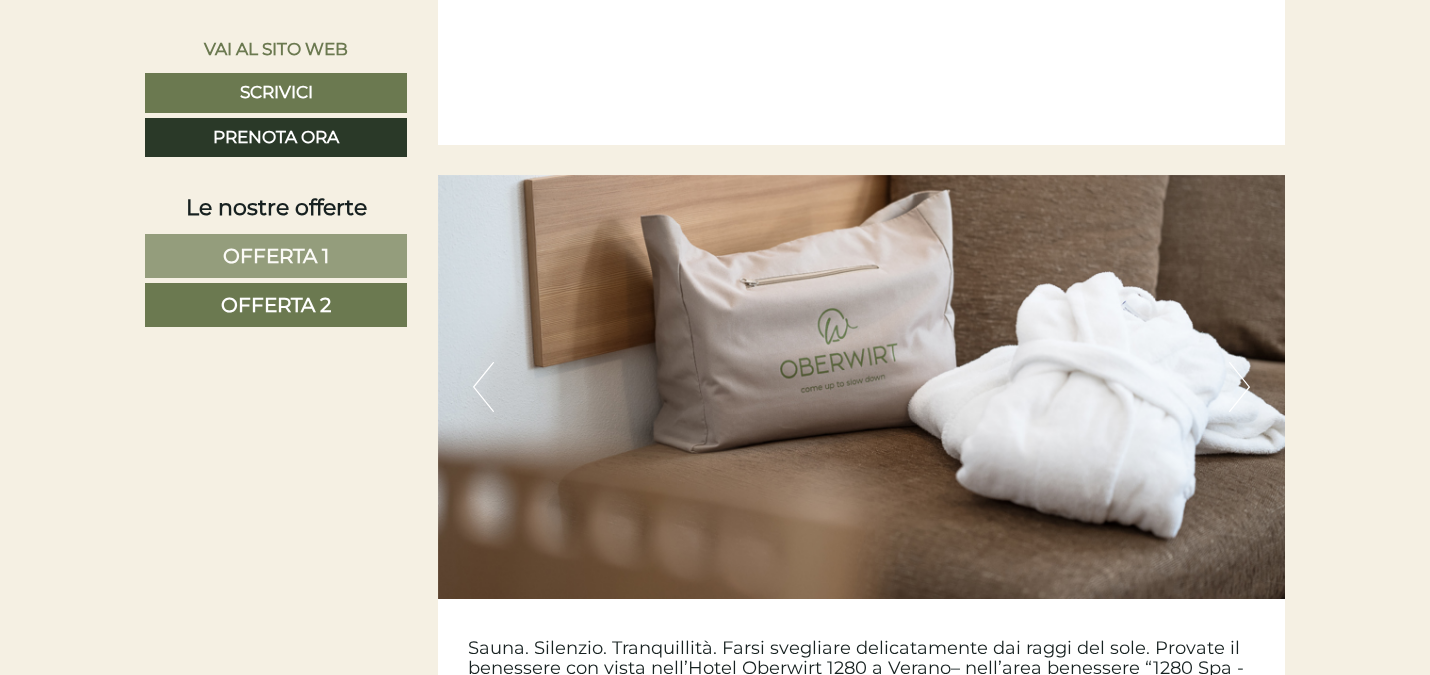 click on "Next" at bounding box center [1239, 387] 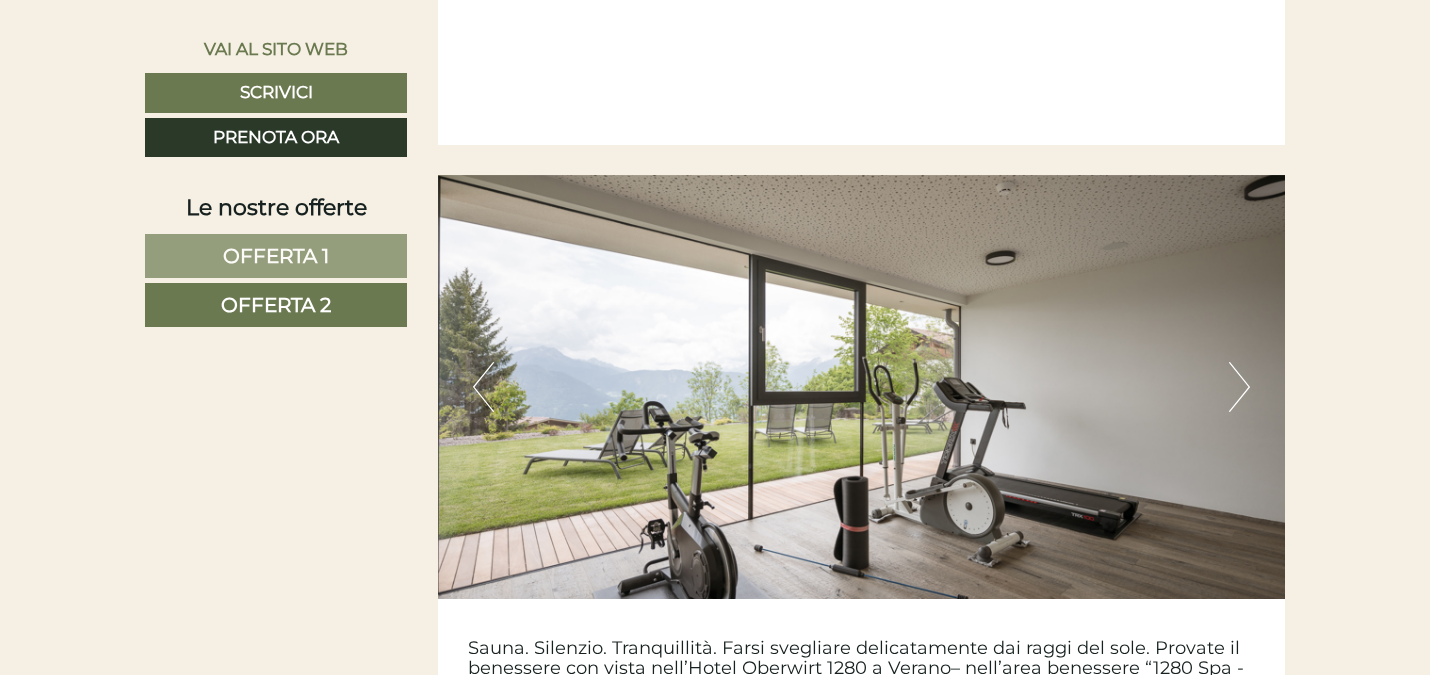 click on "Next" at bounding box center (1239, 387) 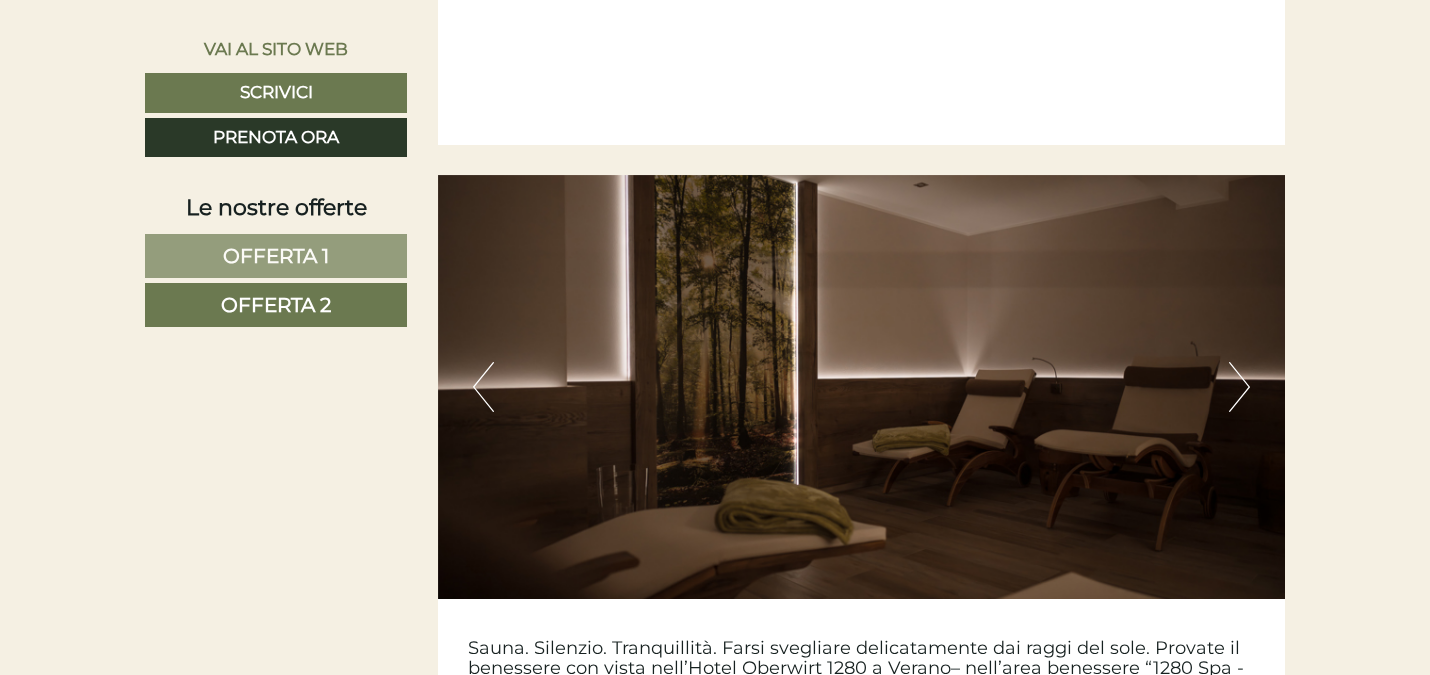 click on "Next" at bounding box center [1239, 387] 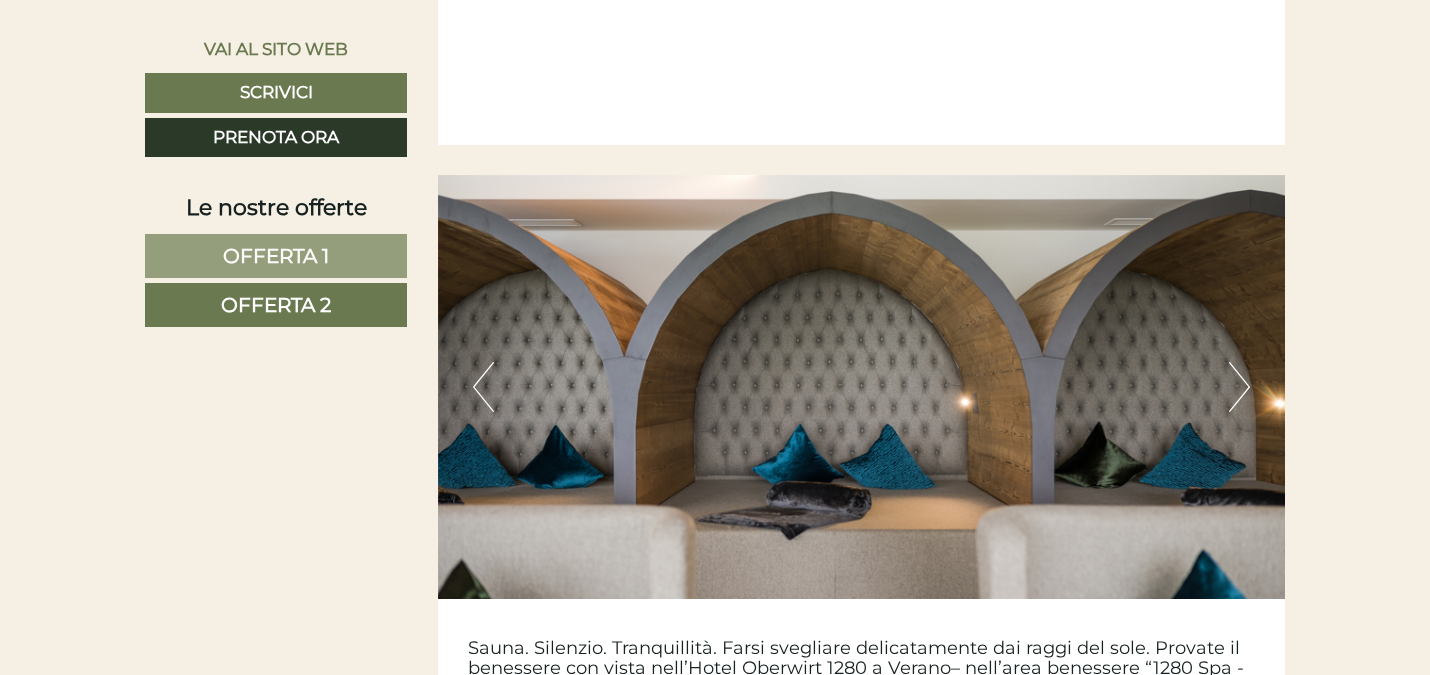 click on "Next" at bounding box center (1239, 387) 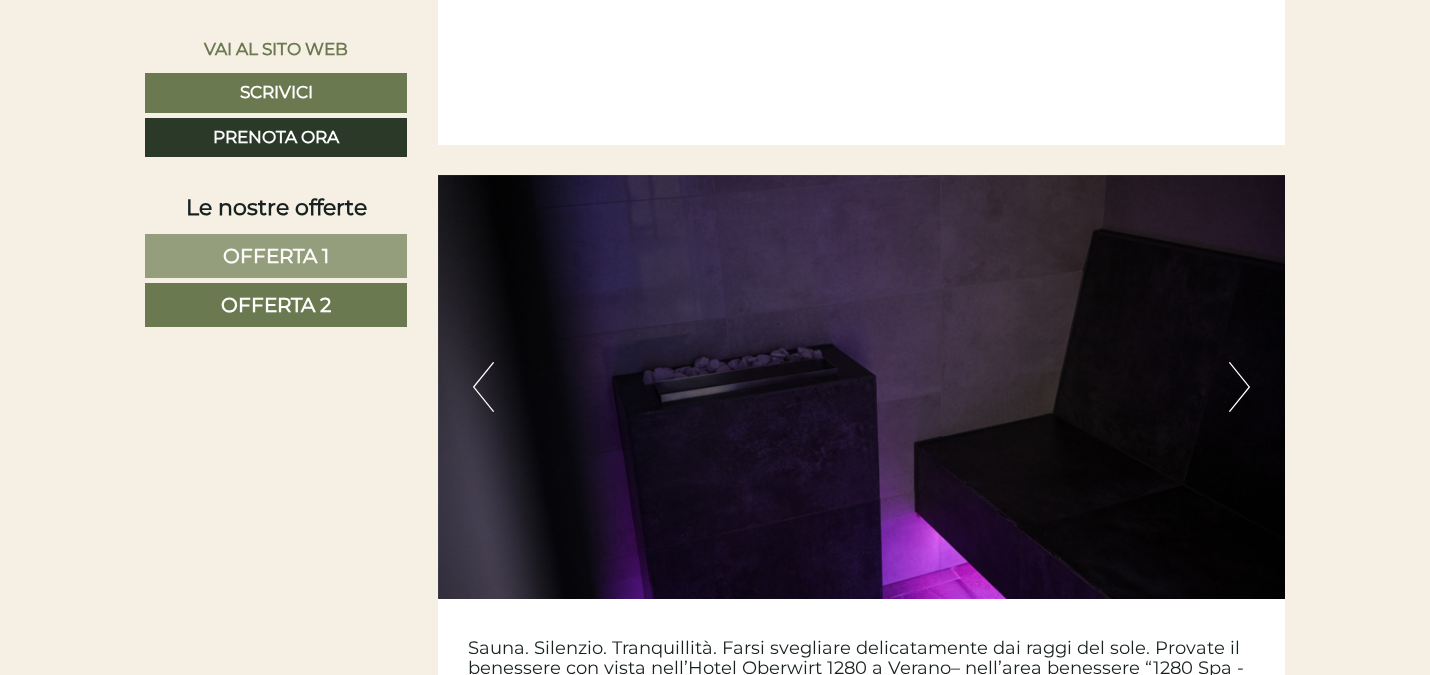 click on "Next" at bounding box center [1239, 387] 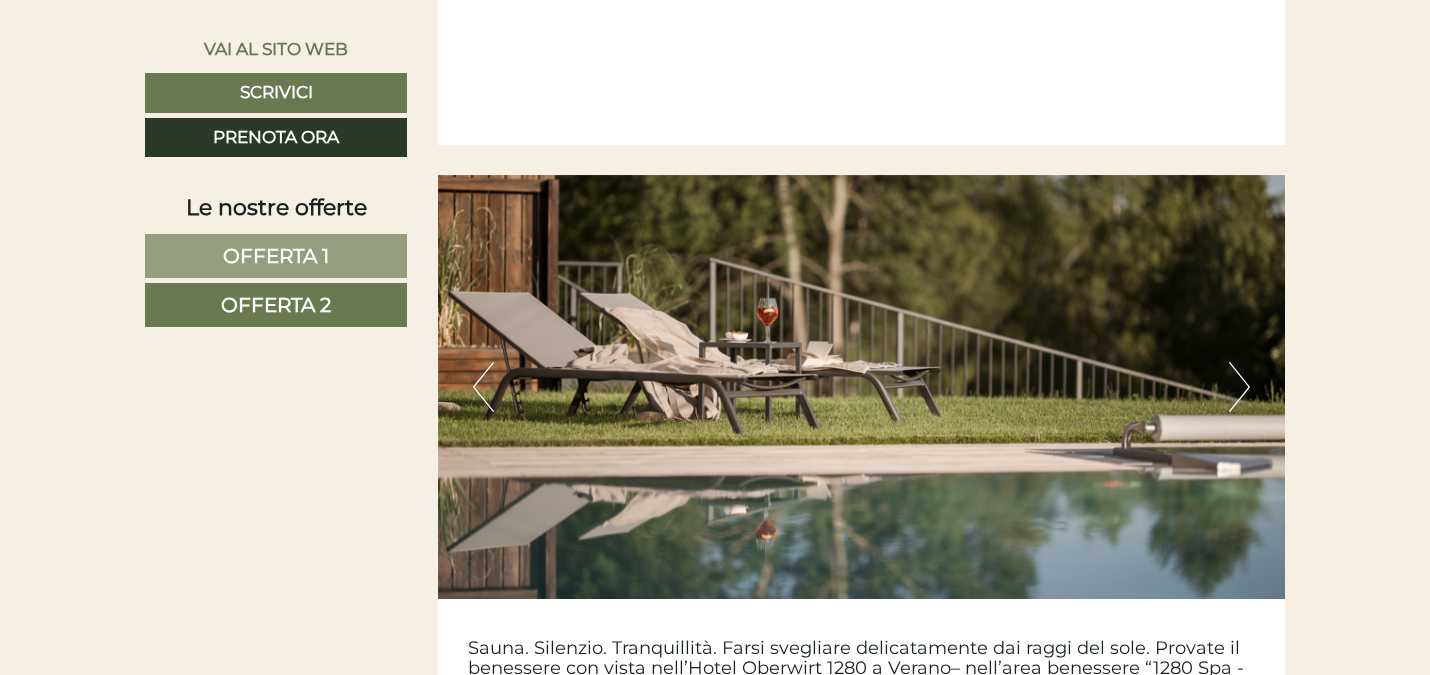 click on "Next" at bounding box center [1239, 387] 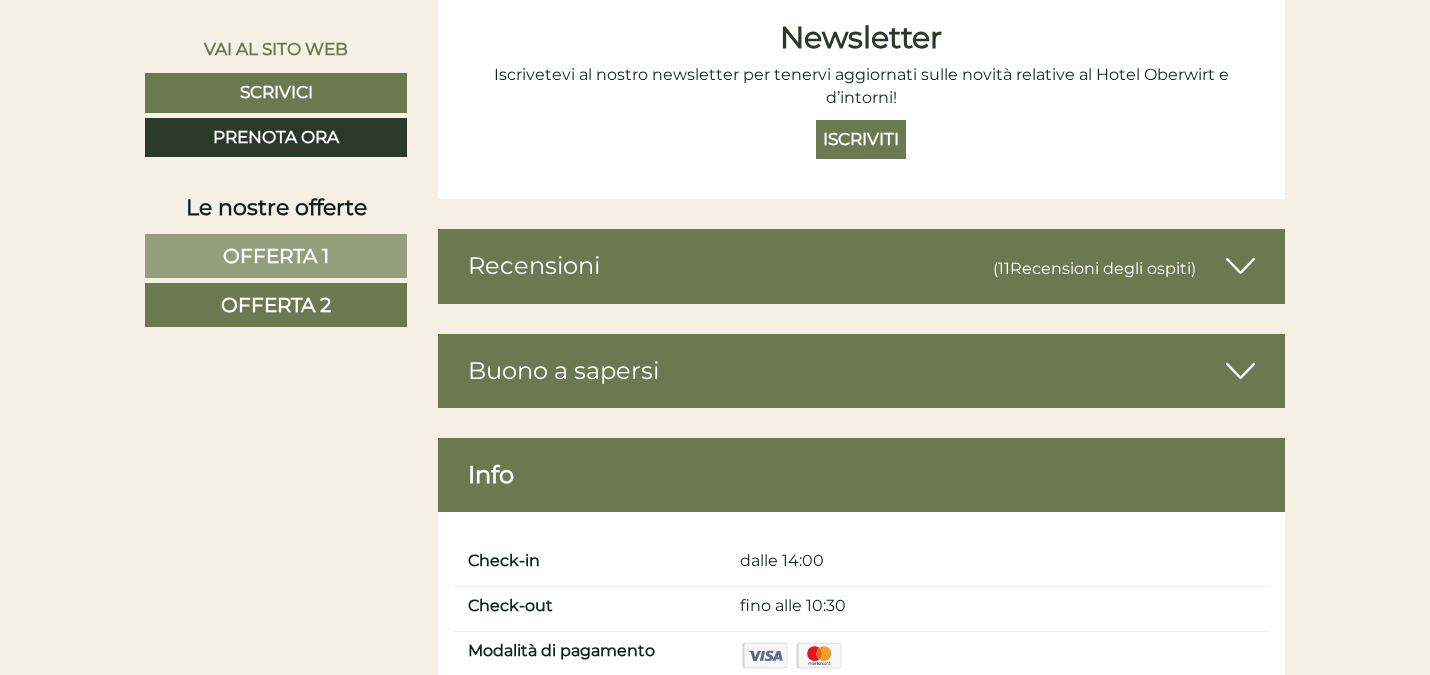 scroll, scrollTop: 7819, scrollLeft: 0, axis: vertical 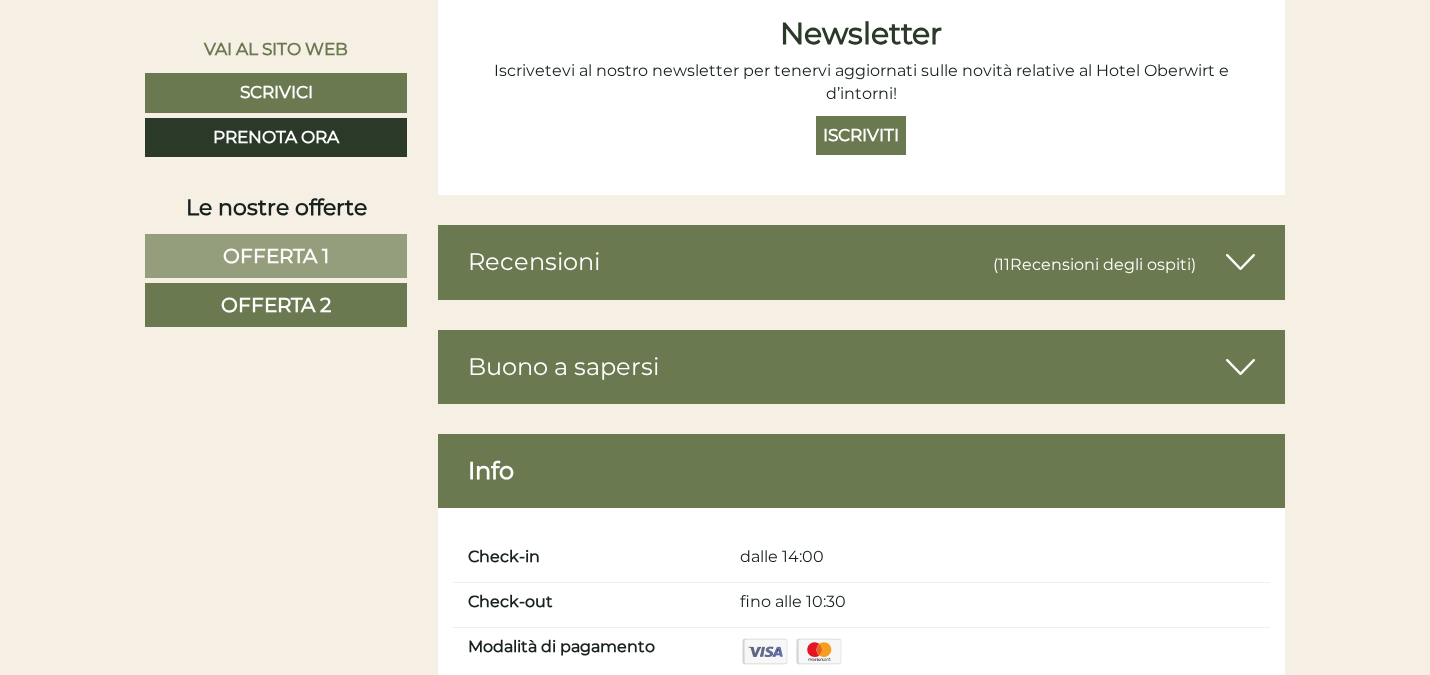 click at bounding box center [1240, 262] 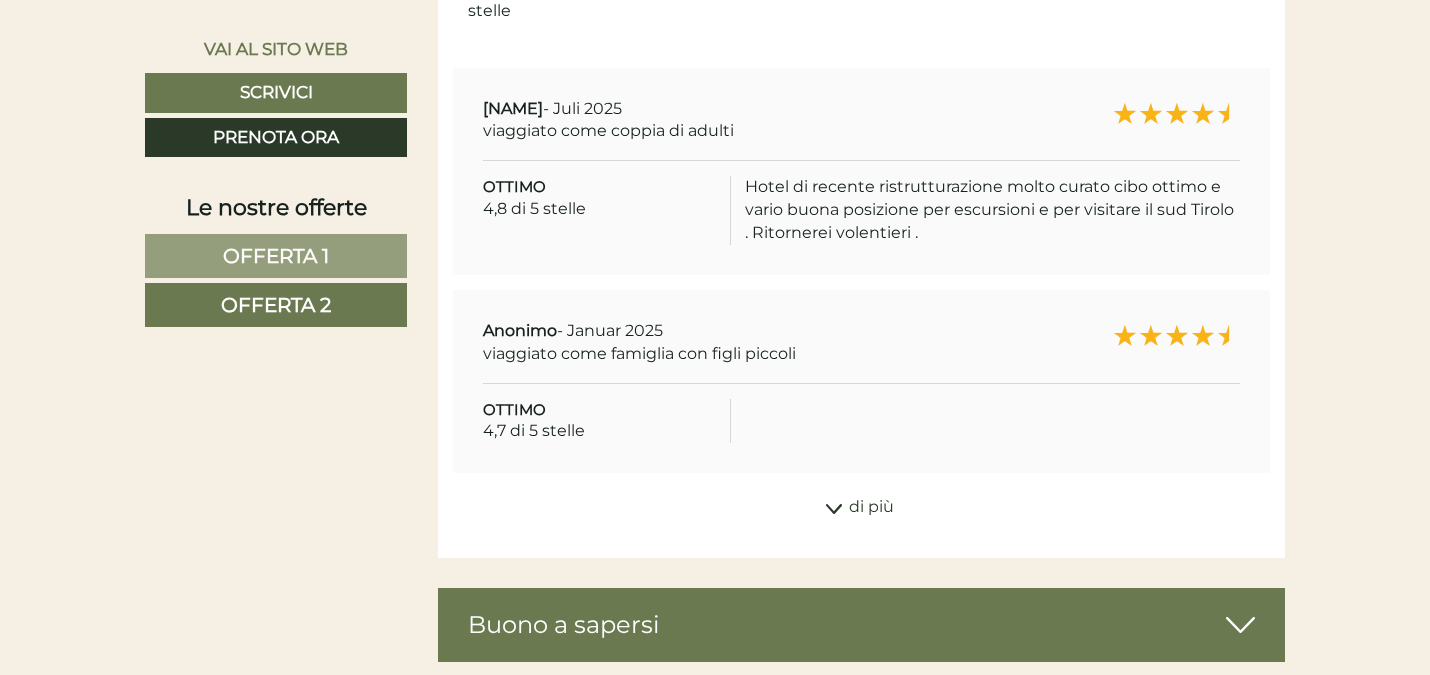 scroll, scrollTop: 8244, scrollLeft: 0, axis: vertical 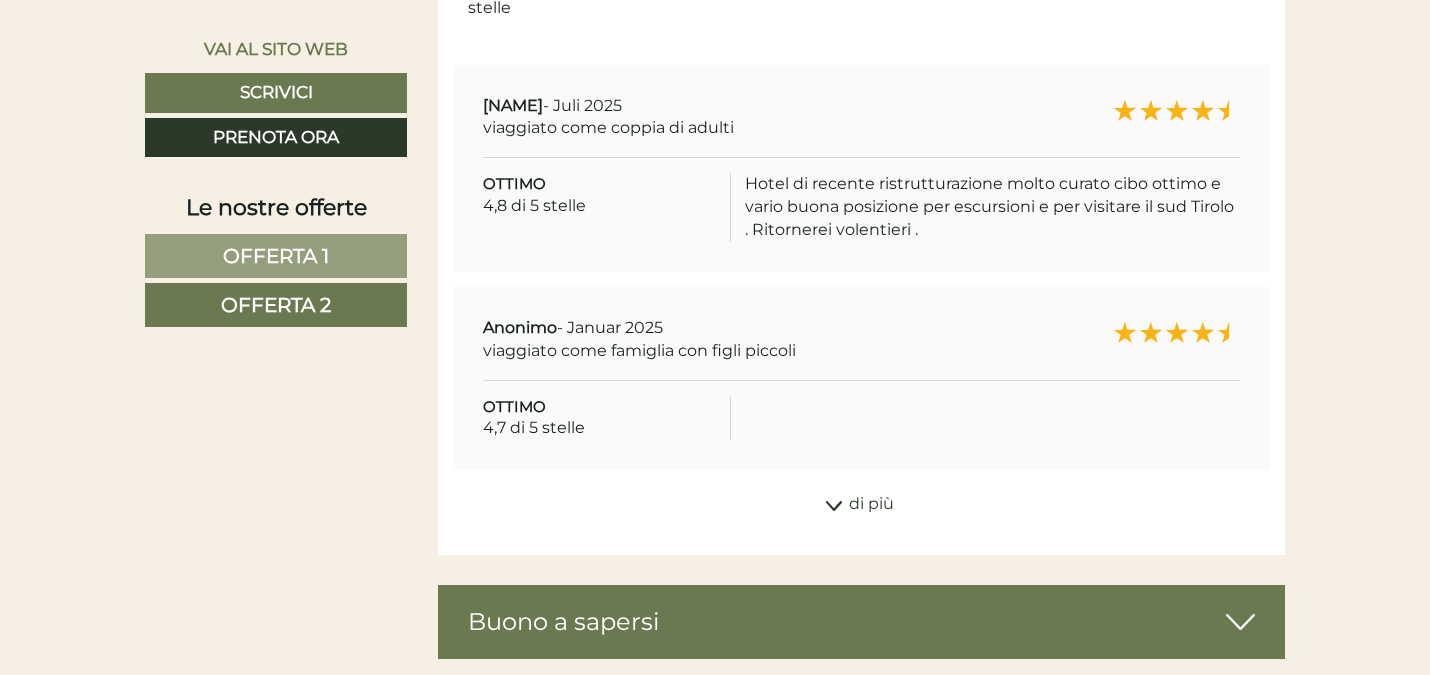 click on "di più" at bounding box center [862, 504] 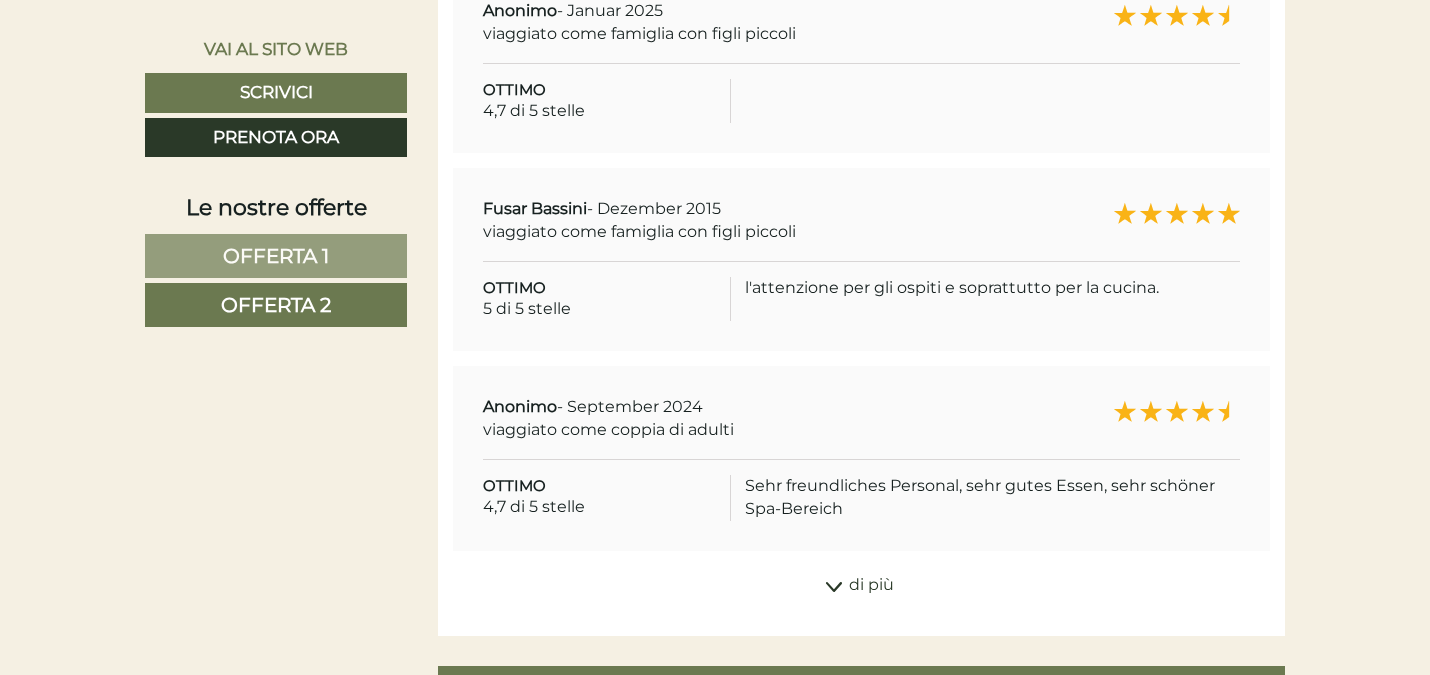 scroll, scrollTop: 8602, scrollLeft: 0, axis: vertical 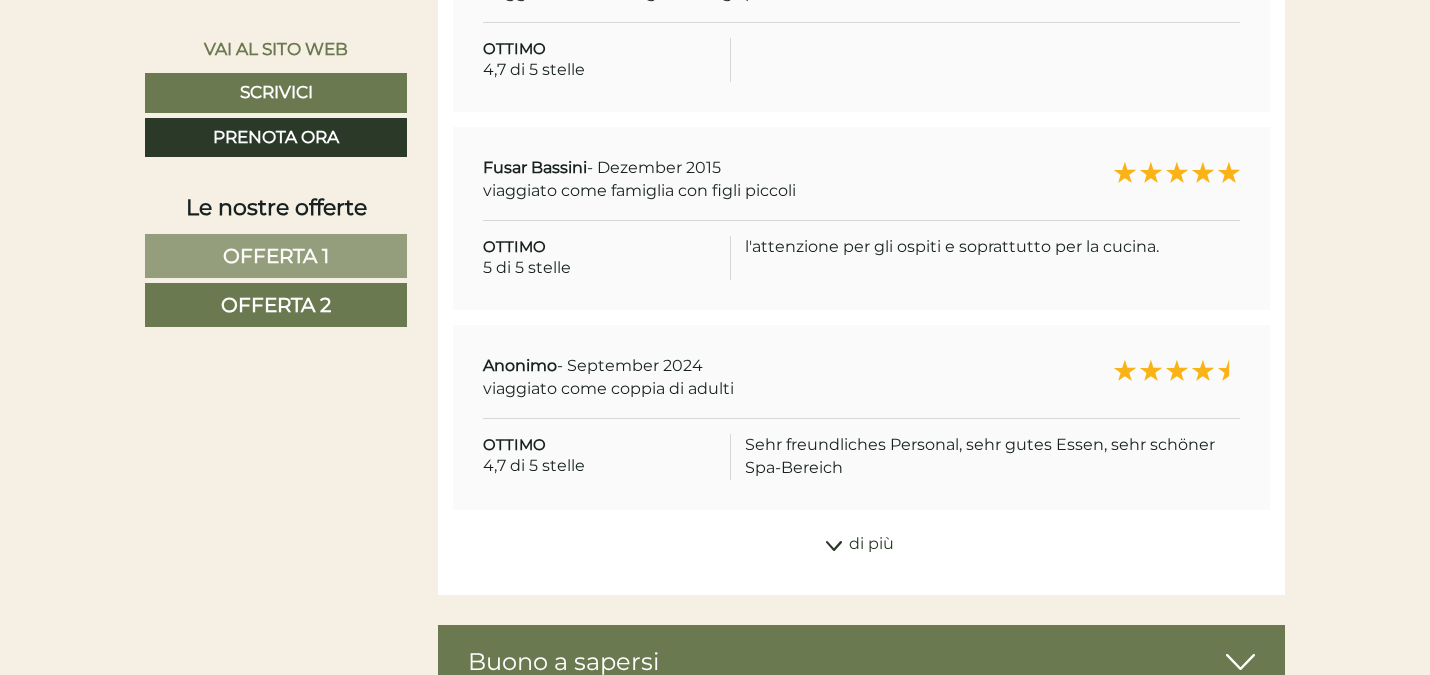 click on "di più" at bounding box center [862, 544] 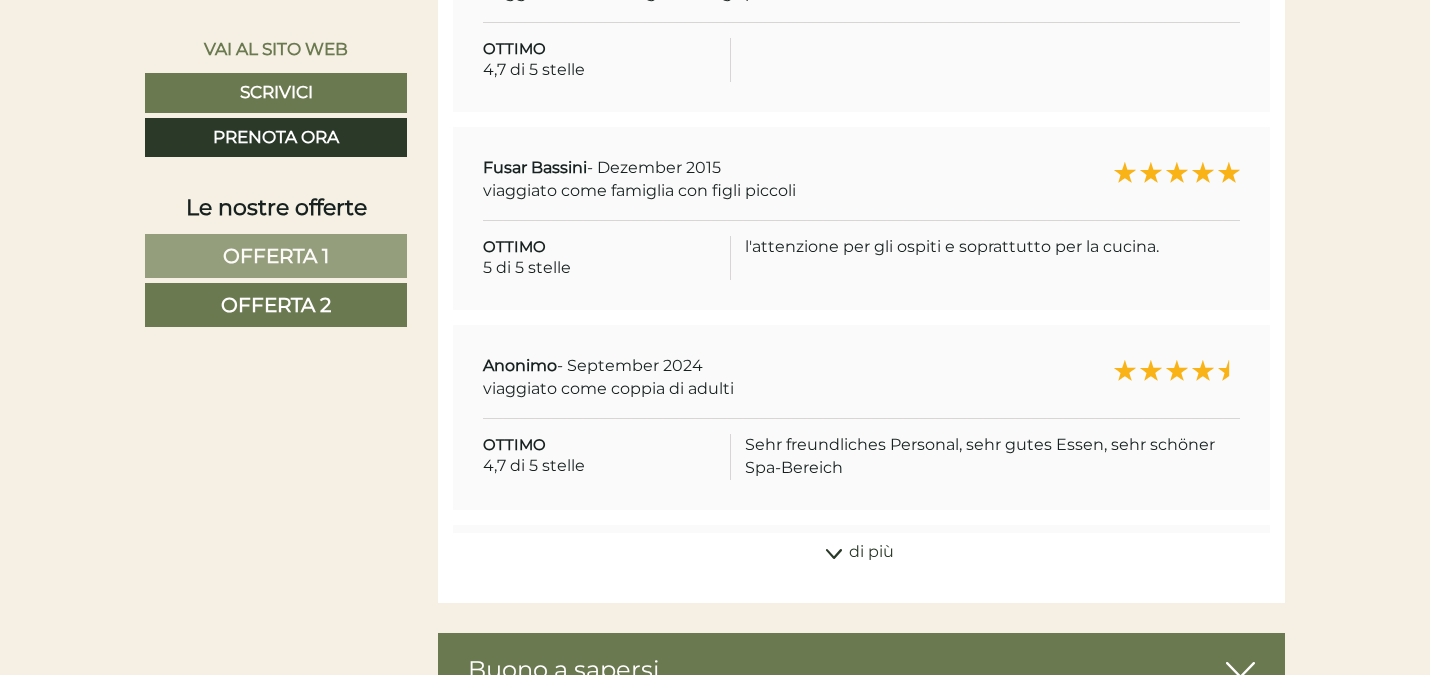 click on "Mazenauer
- Juni 2024
viaggiato come coppia di adulti
Ottimo
5 di 5 stelle
Sehr sauber und sehr aufmerksames und sympathisches Personal, inkl Hotelleitung. Immer präsent.
Küche wsr sehr gut" at bounding box center (862, 527) 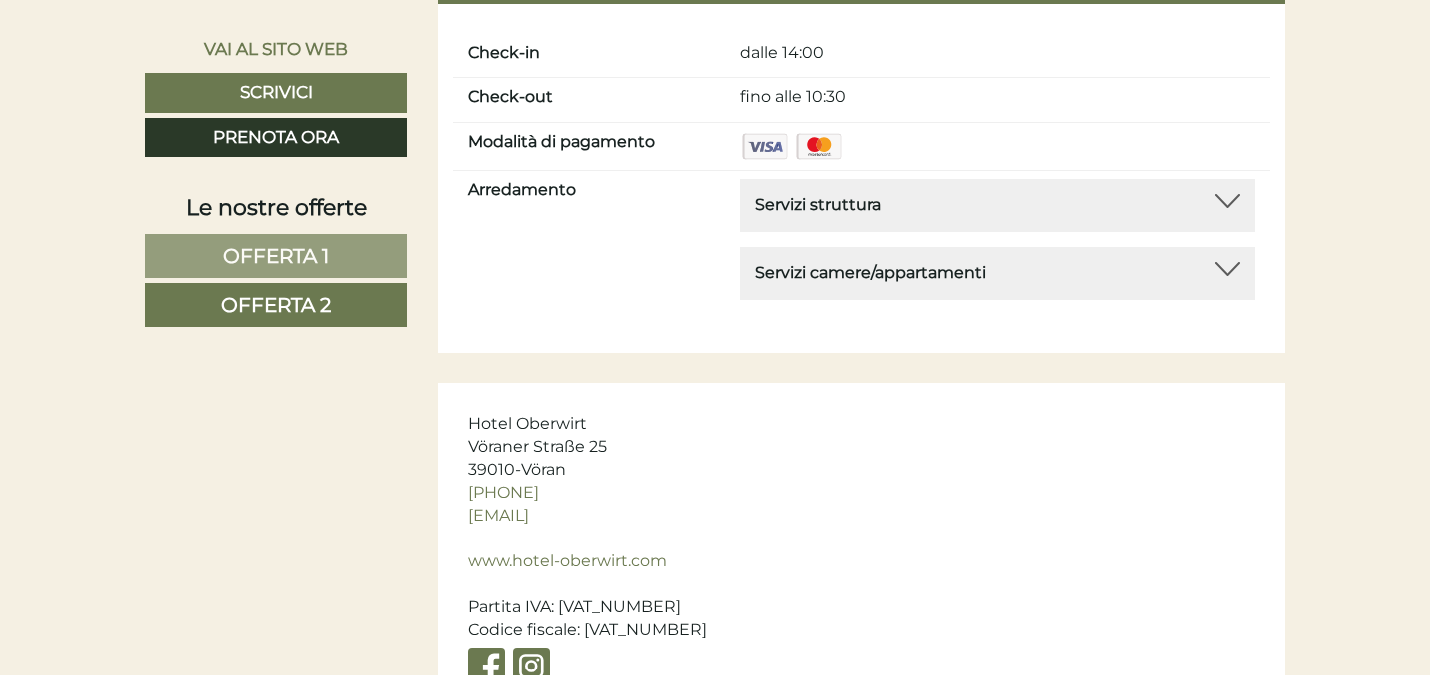 scroll, scrollTop: 9815, scrollLeft: 0, axis: vertical 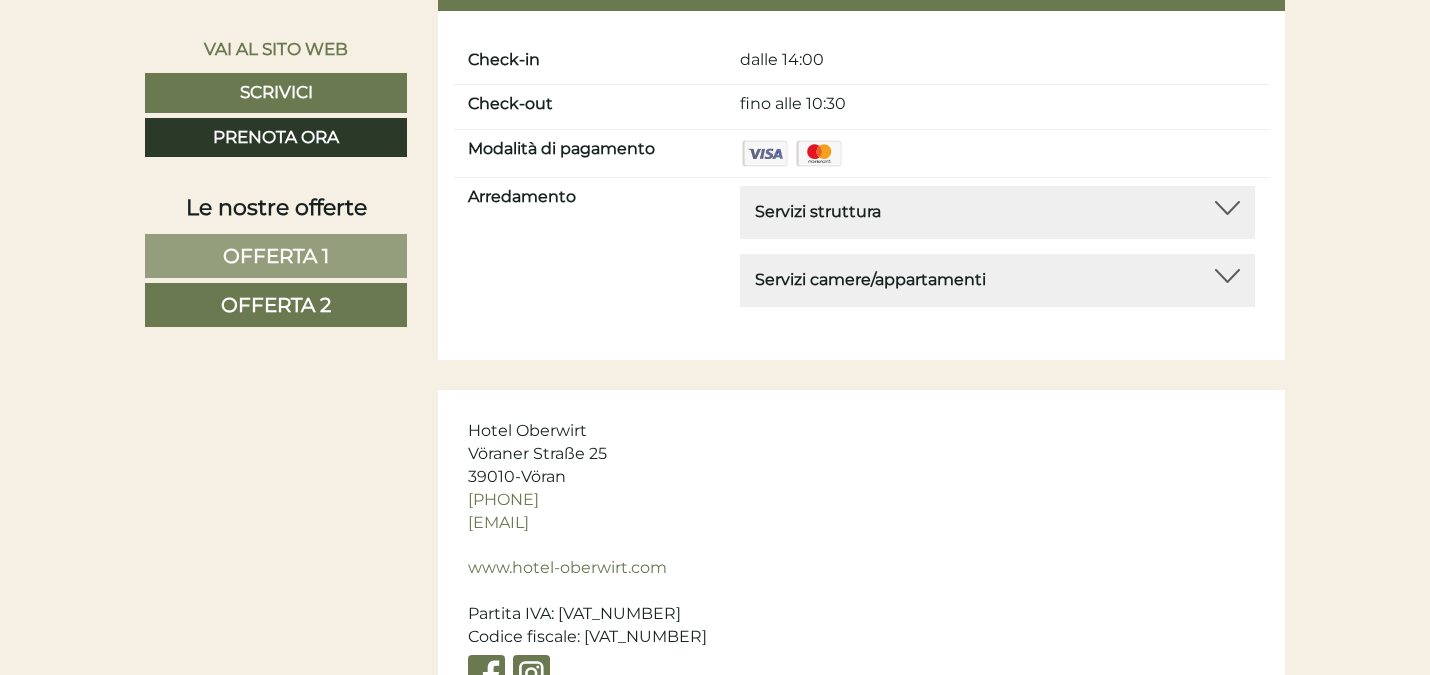 click on "Servizi struttura" at bounding box center (997, 212) 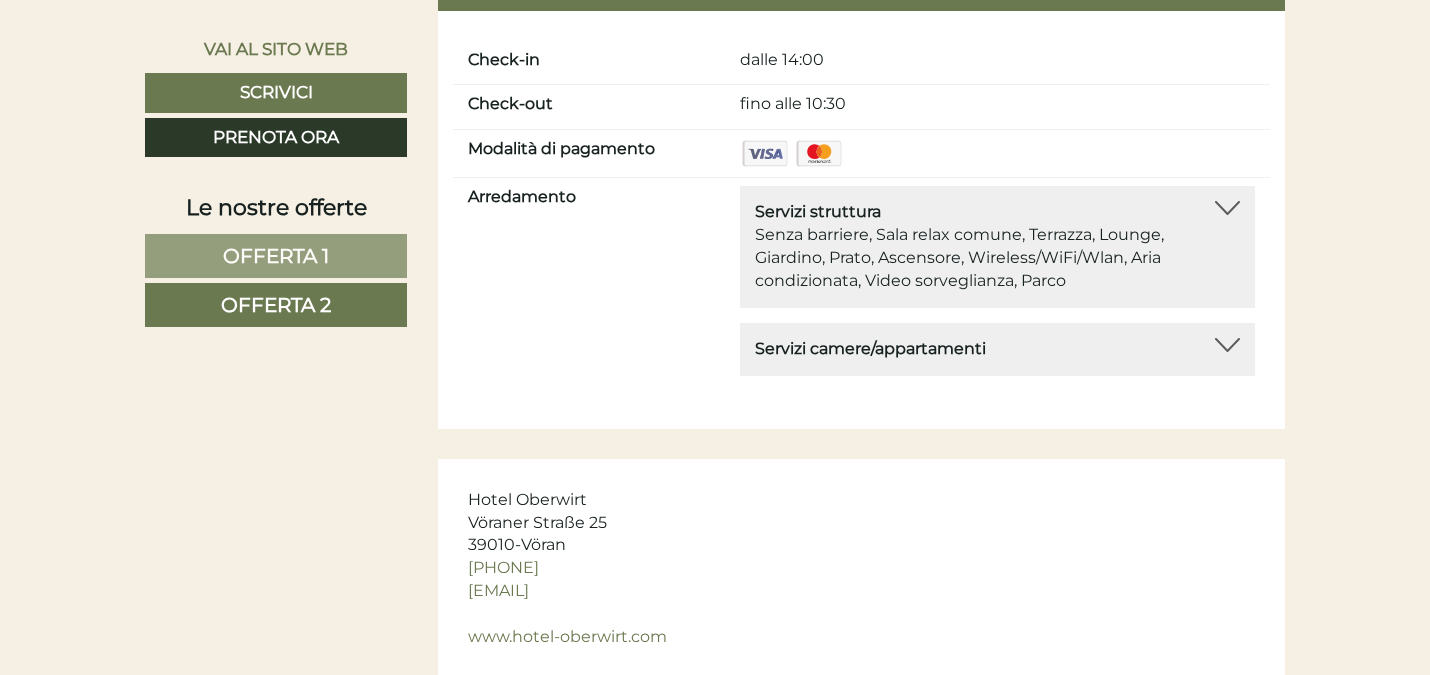 click on "Servizi camere/appartamenti" at bounding box center (997, 349) 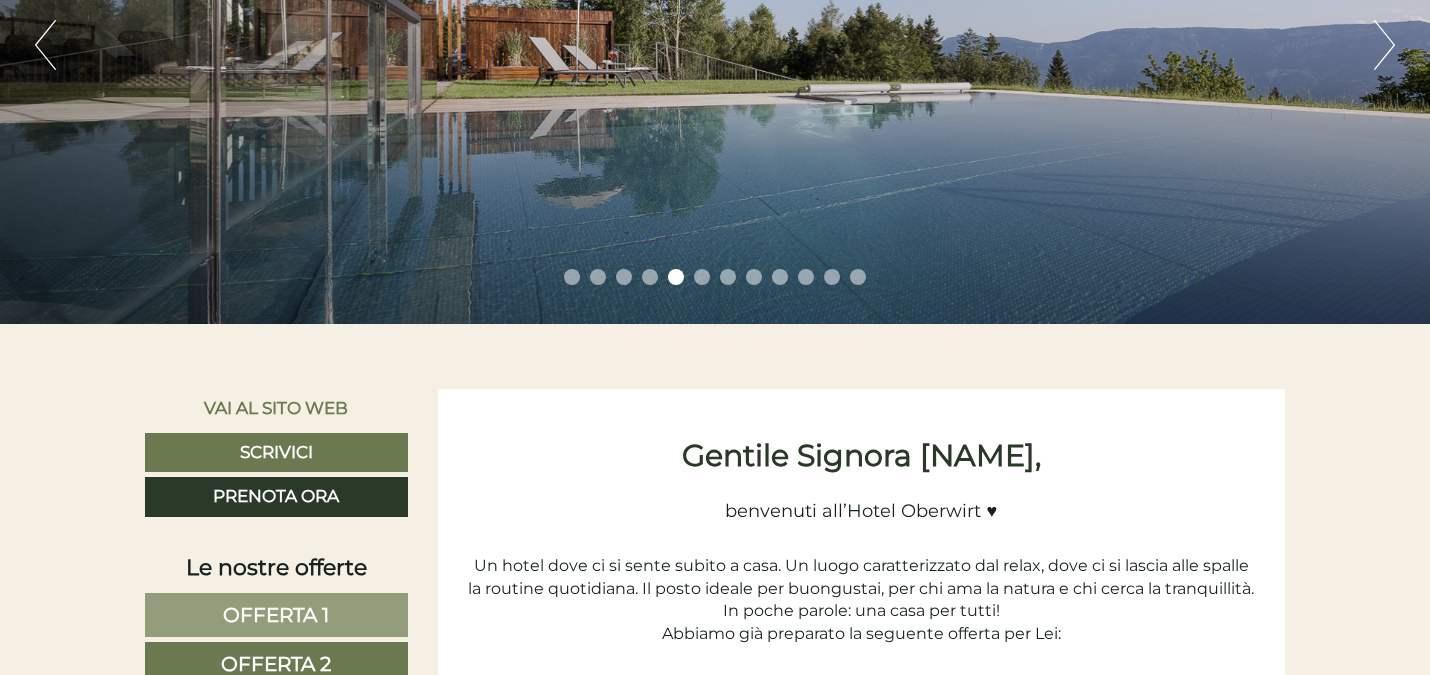scroll, scrollTop: 388, scrollLeft: 0, axis: vertical 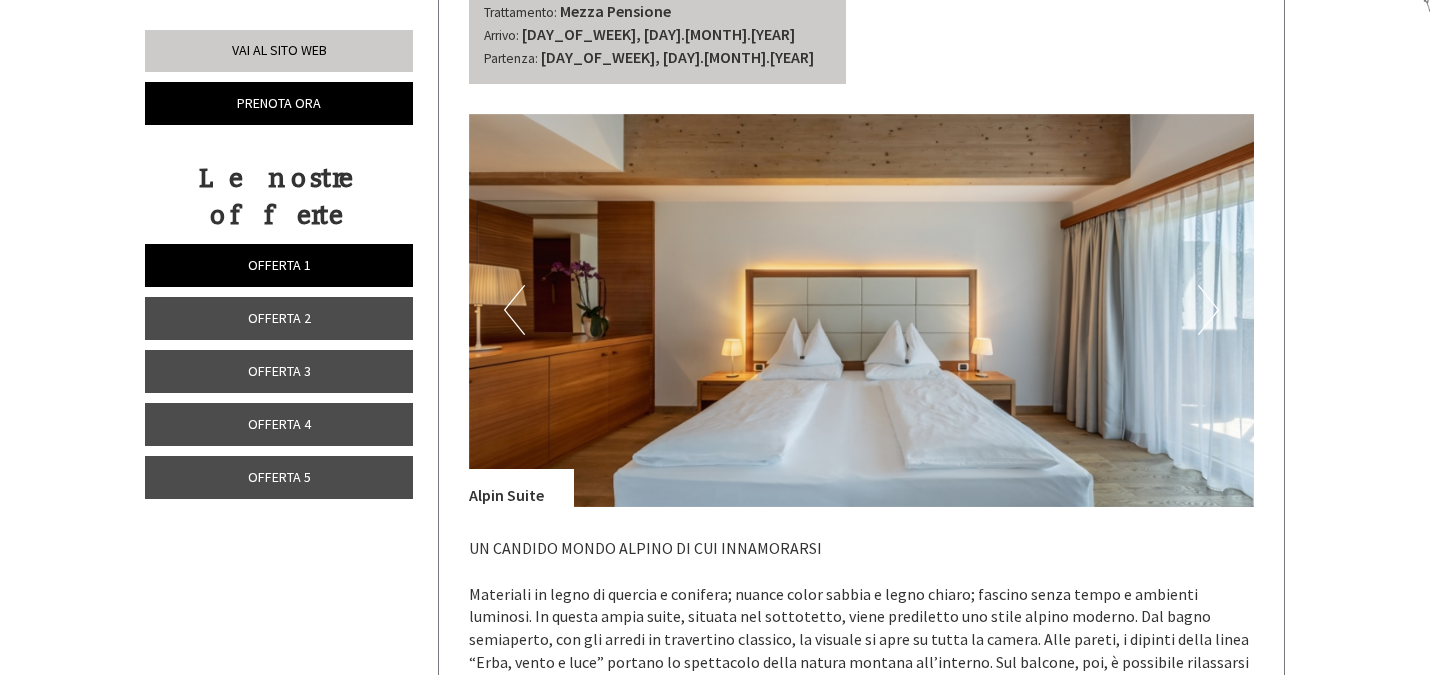 click on "Next" at bounding box center [1208, 310] 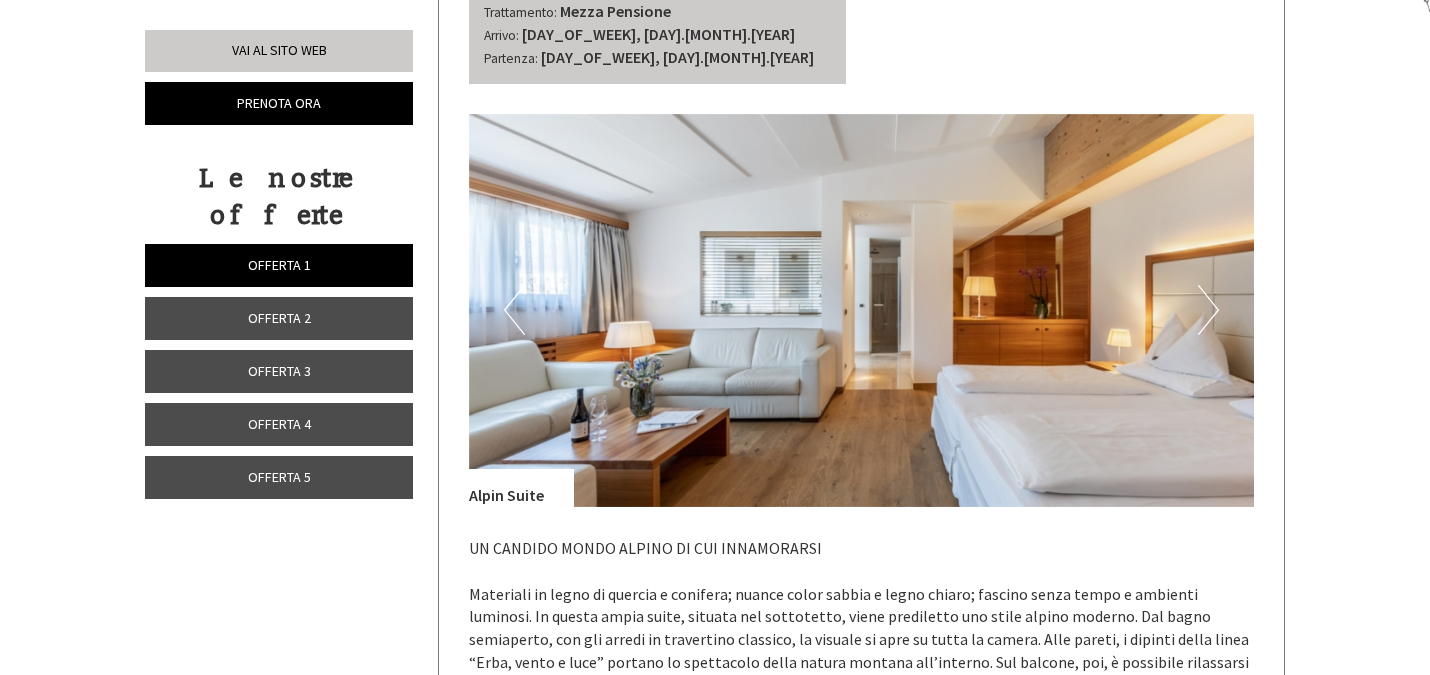 click on "Next" at bounding box center (1208, 310) 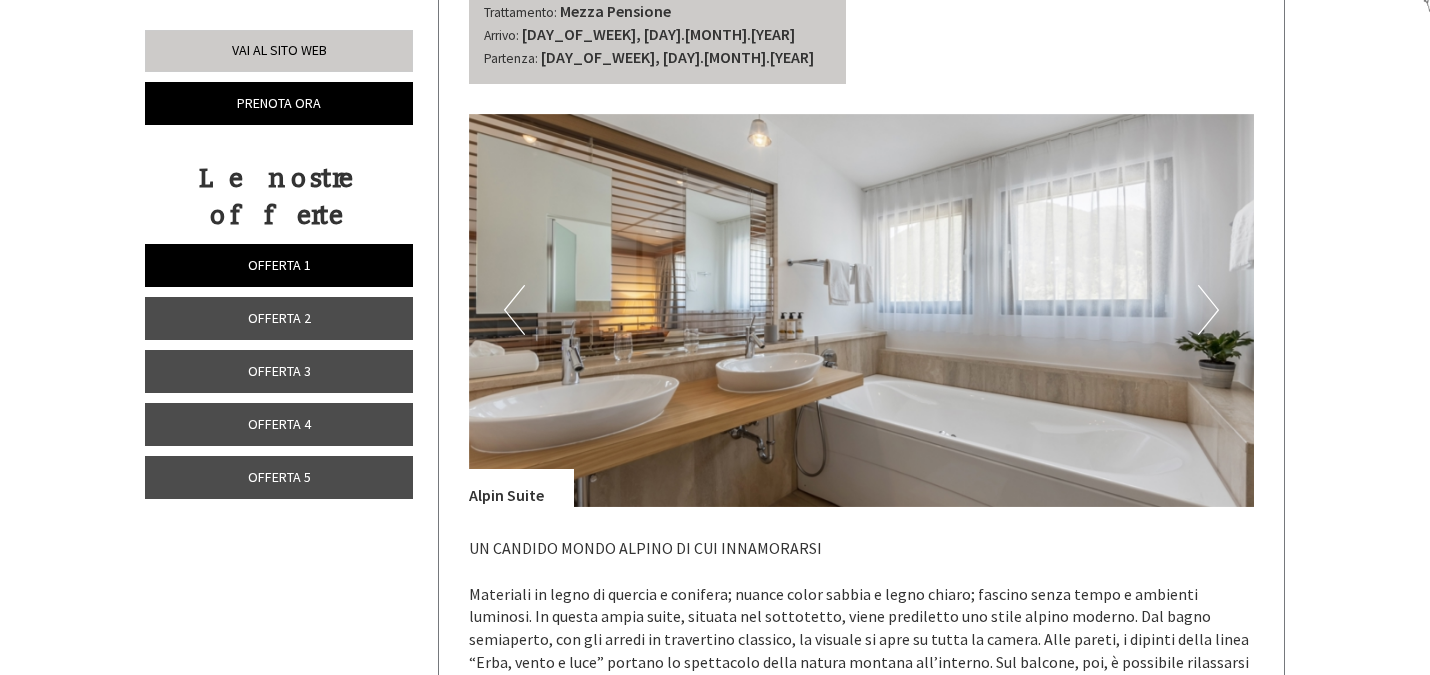 click on "Next" at bounding box center (1208, 310) 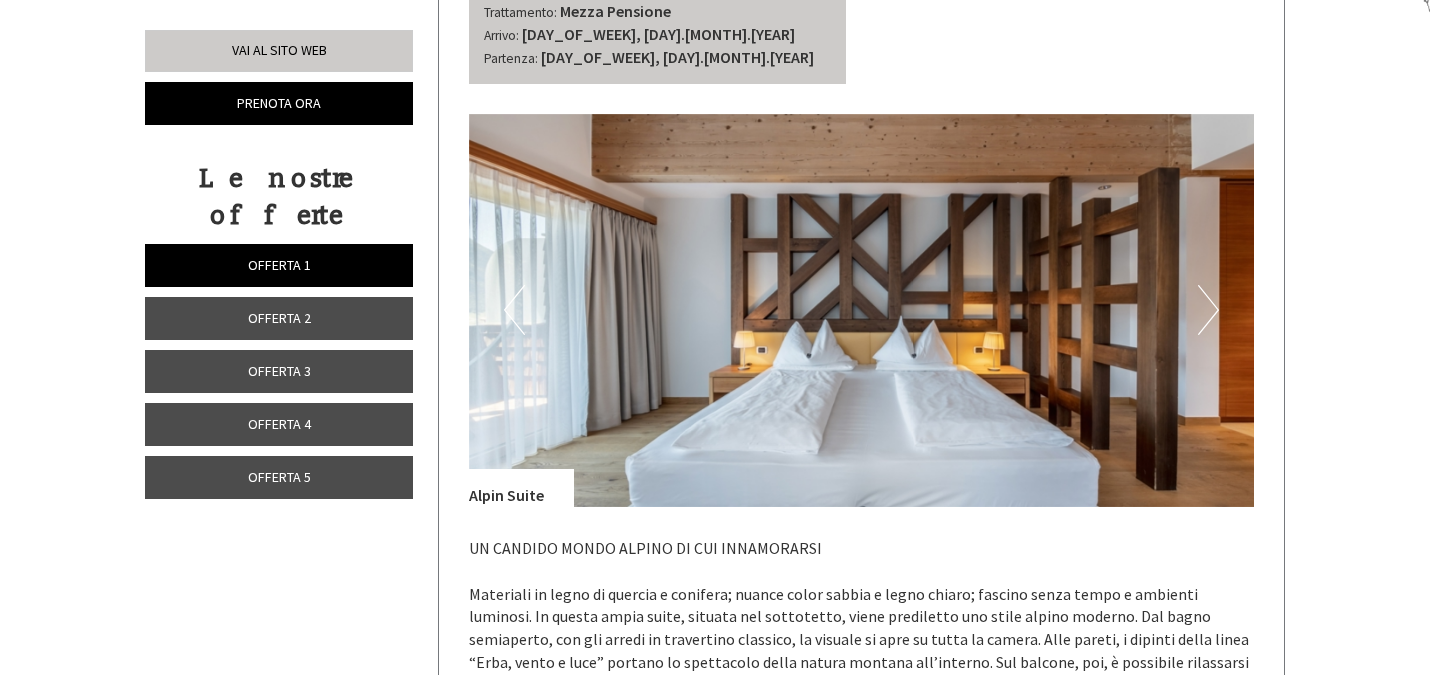 click on "Next" at bounding box center [1208, 310] 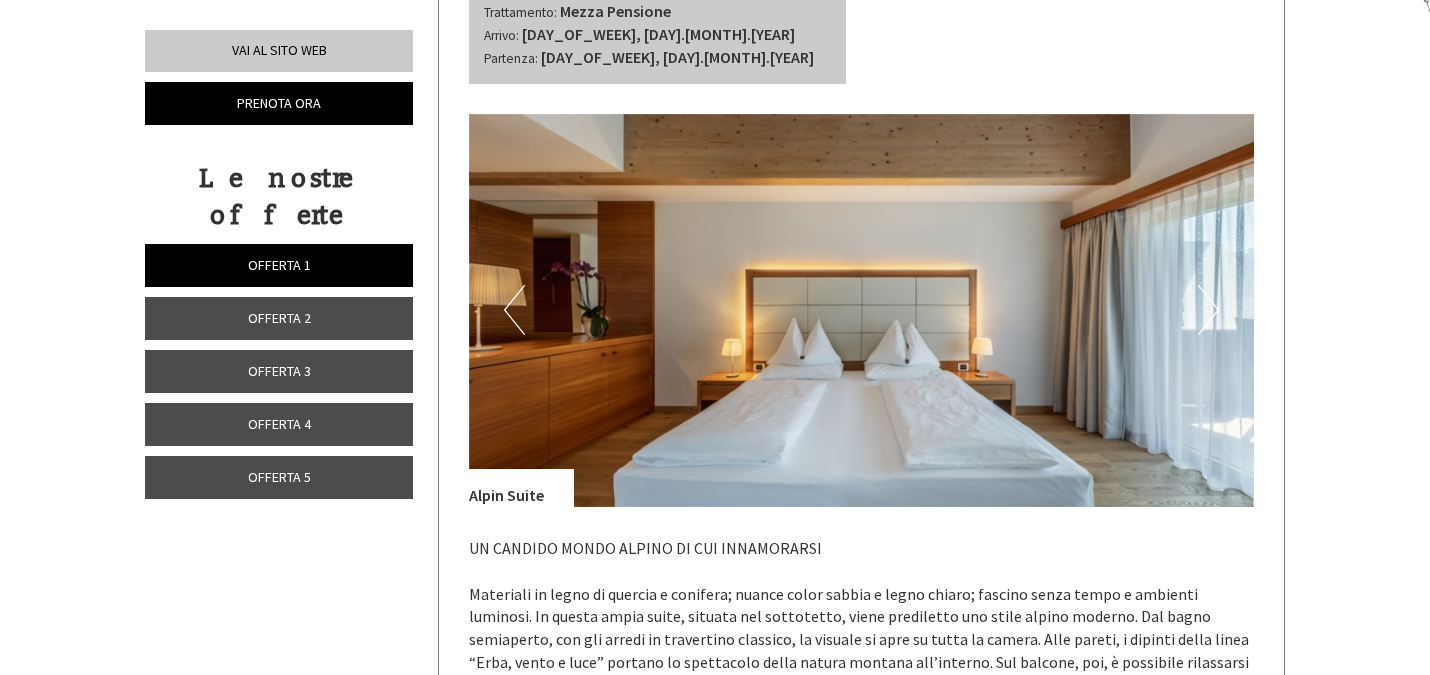 click on "Next" at bounding box center (1208, 310) 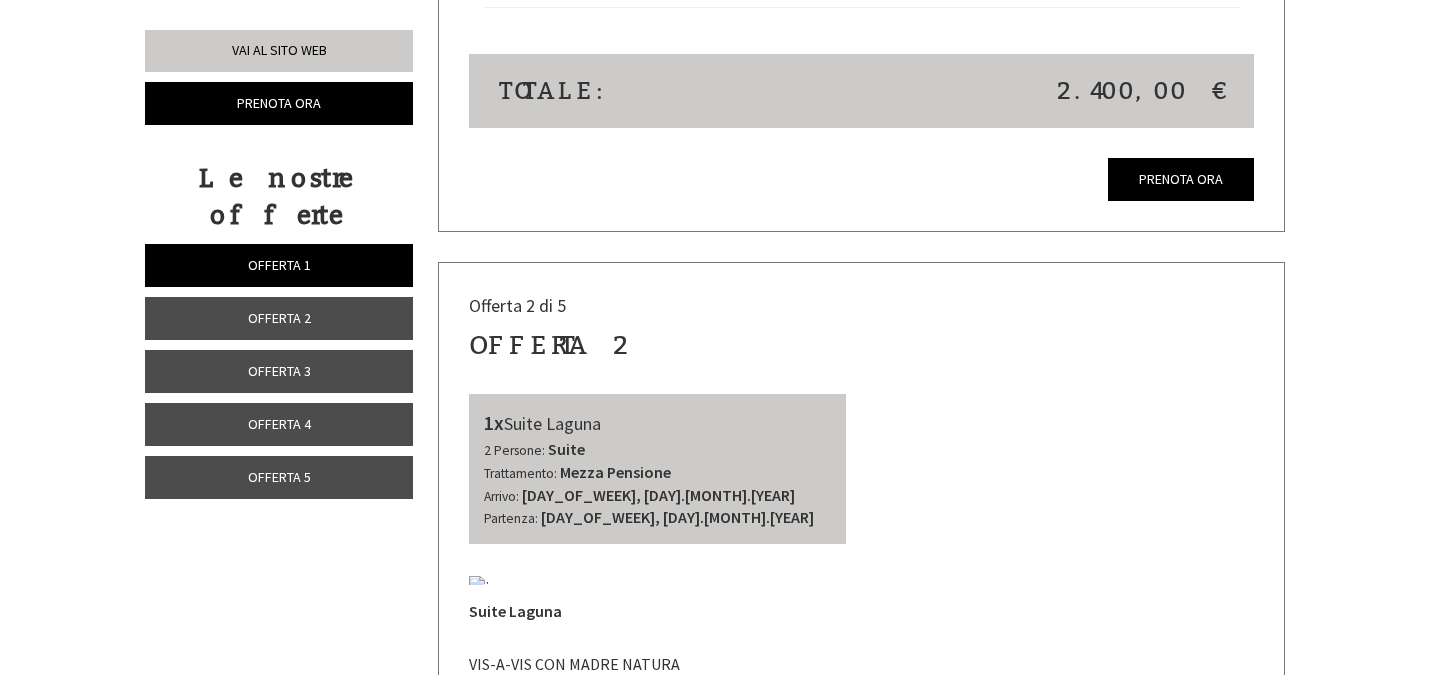 scroll, scrollTop: 1645, scrollLeft: 0, axis: vertical 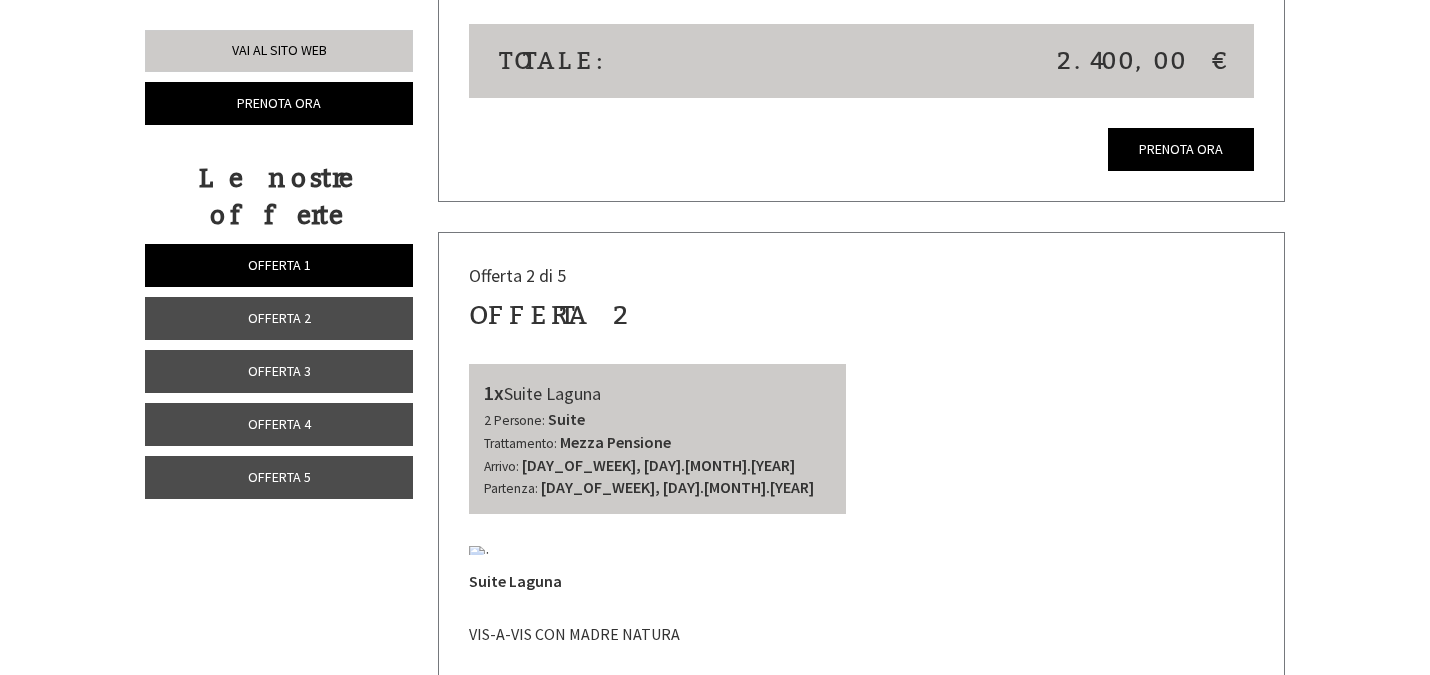 click on "Offerta 4" at bounding box center (279, 424) 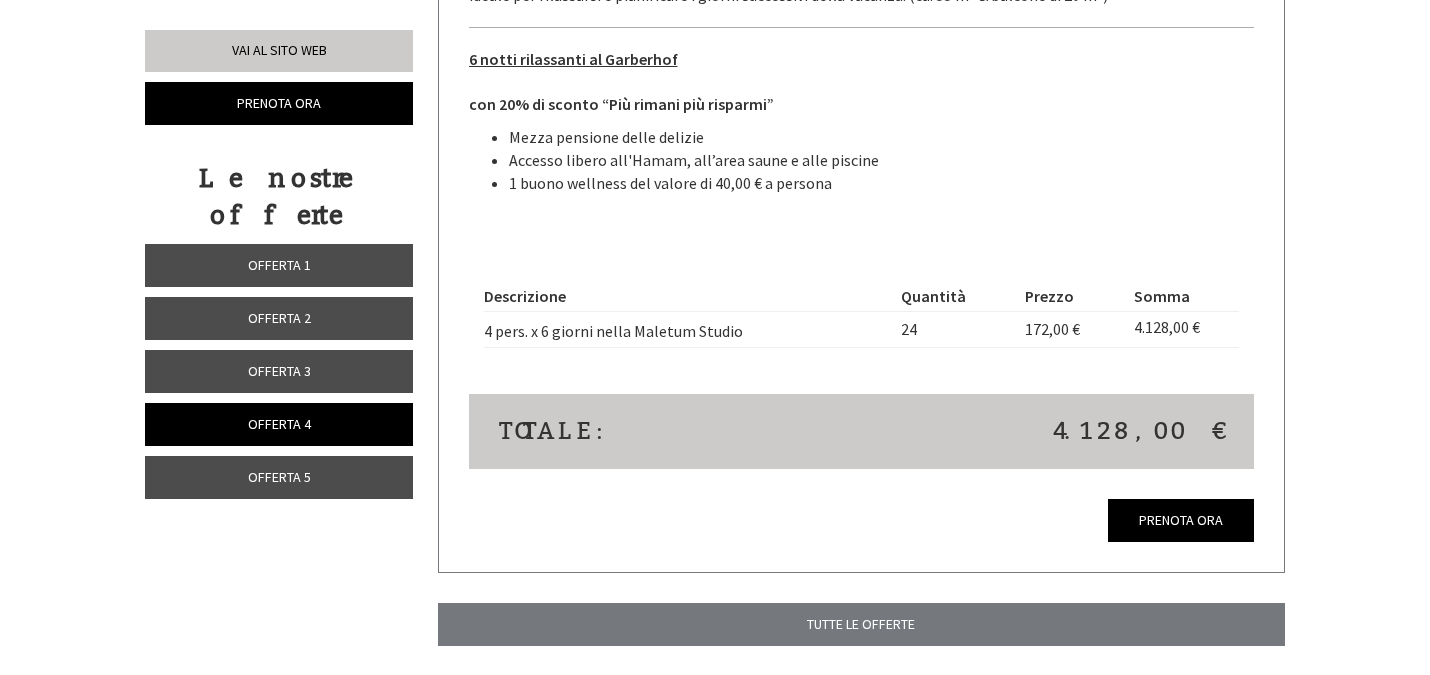 scroll, scrollTop: 757, scrollLeft: 0, axis: vertical 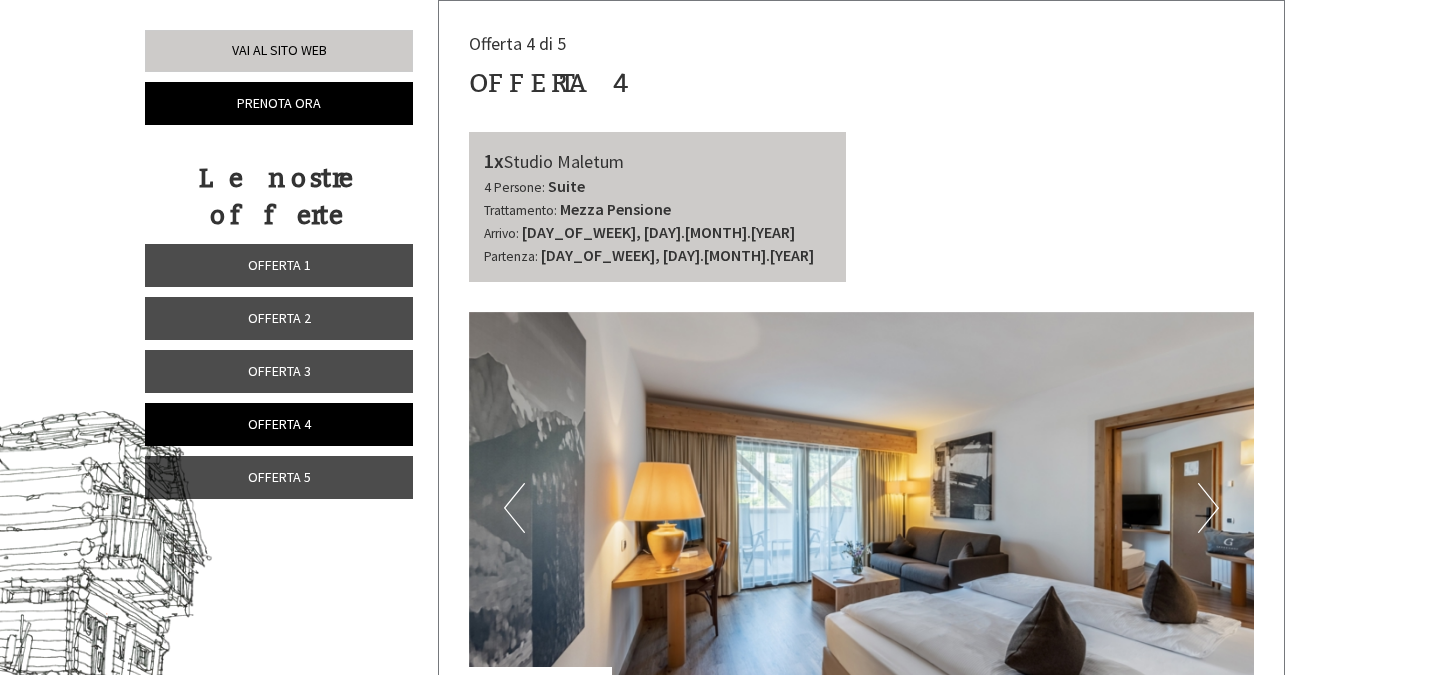 click on "Offerta 5" at bounding box center (279, 477) 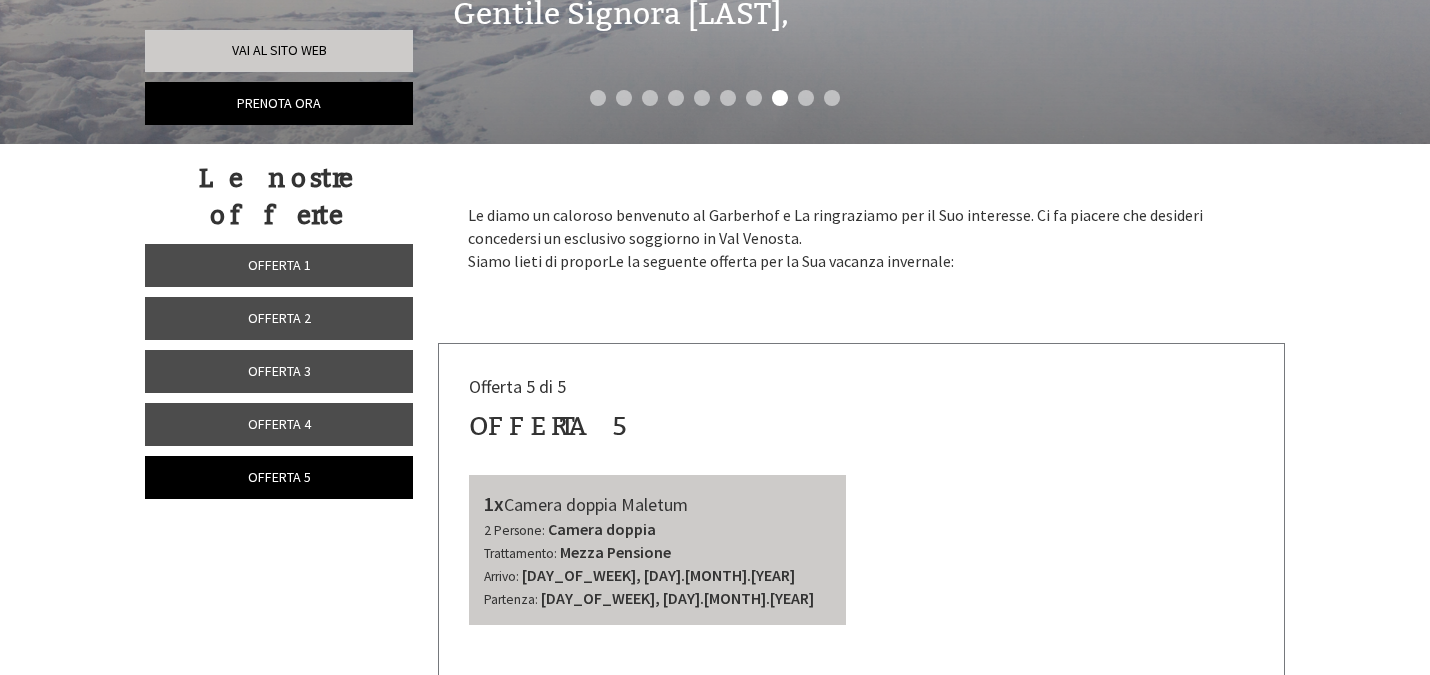 scroll, scrollTop: 0, scrollLeft: 0, axis: both 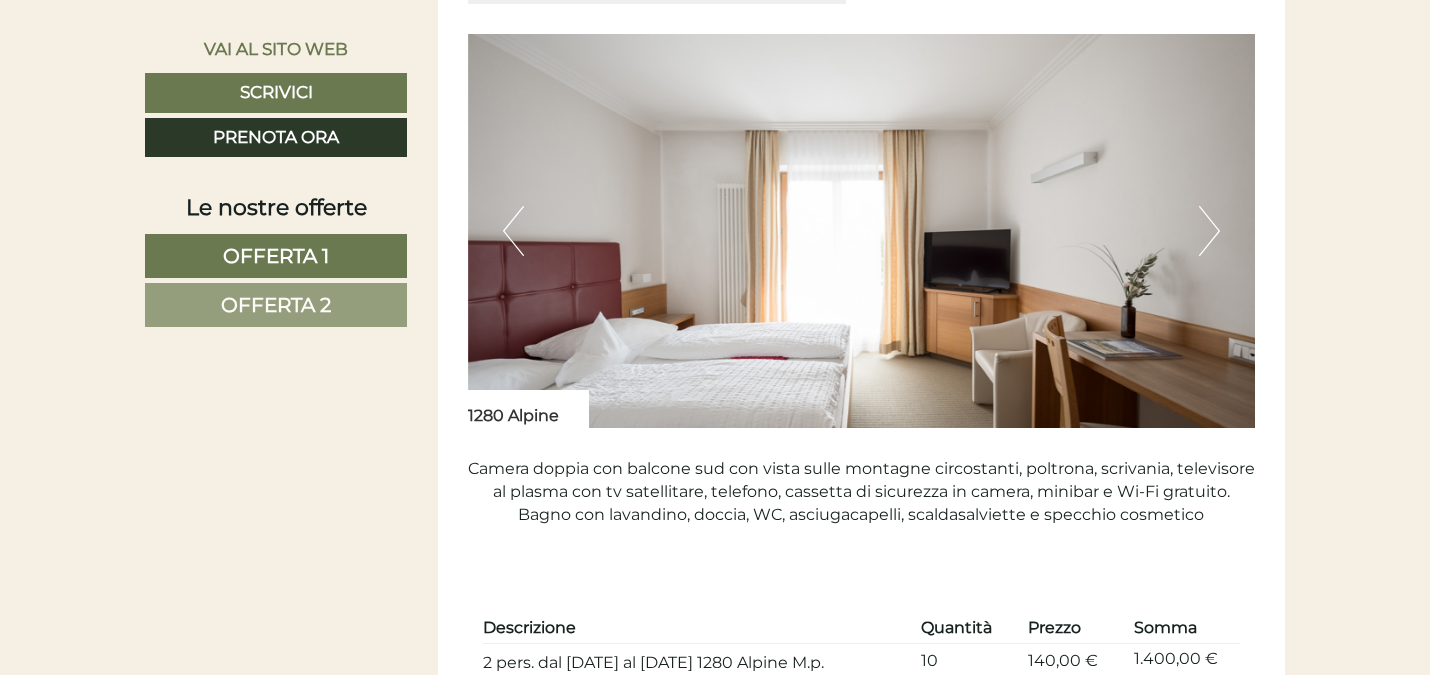 click on "Next" at bounding box center [1209, 231] 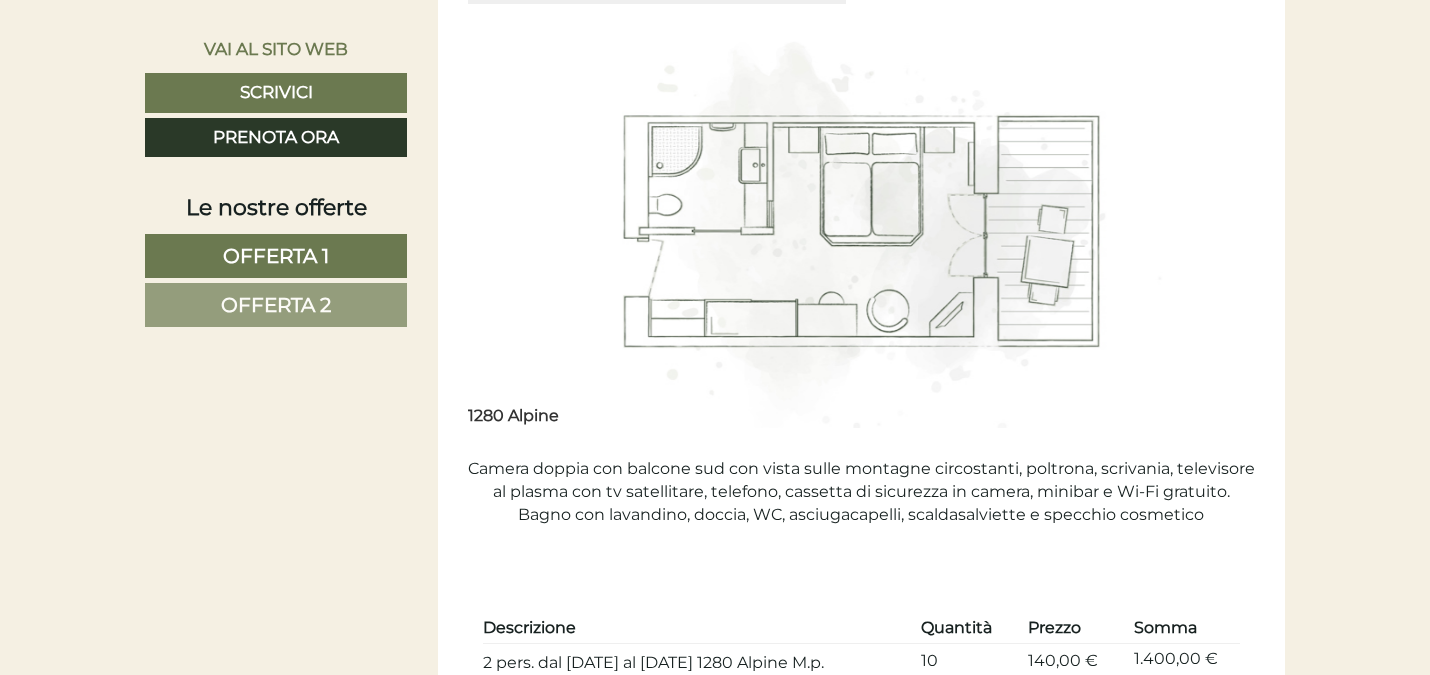 click on "Next" at bounding box center [1209, 231] 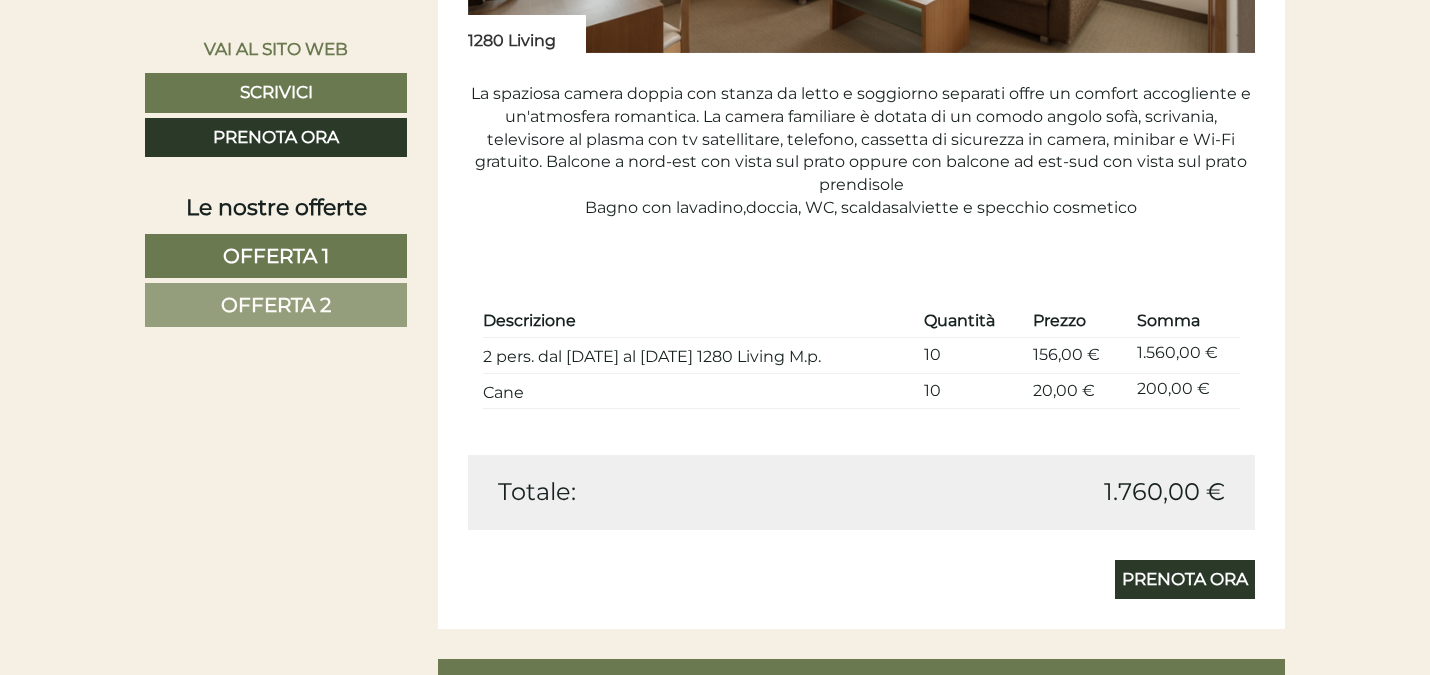 scroll, scrollTop: 2955, scrollLeft: 0, axis: vertical 